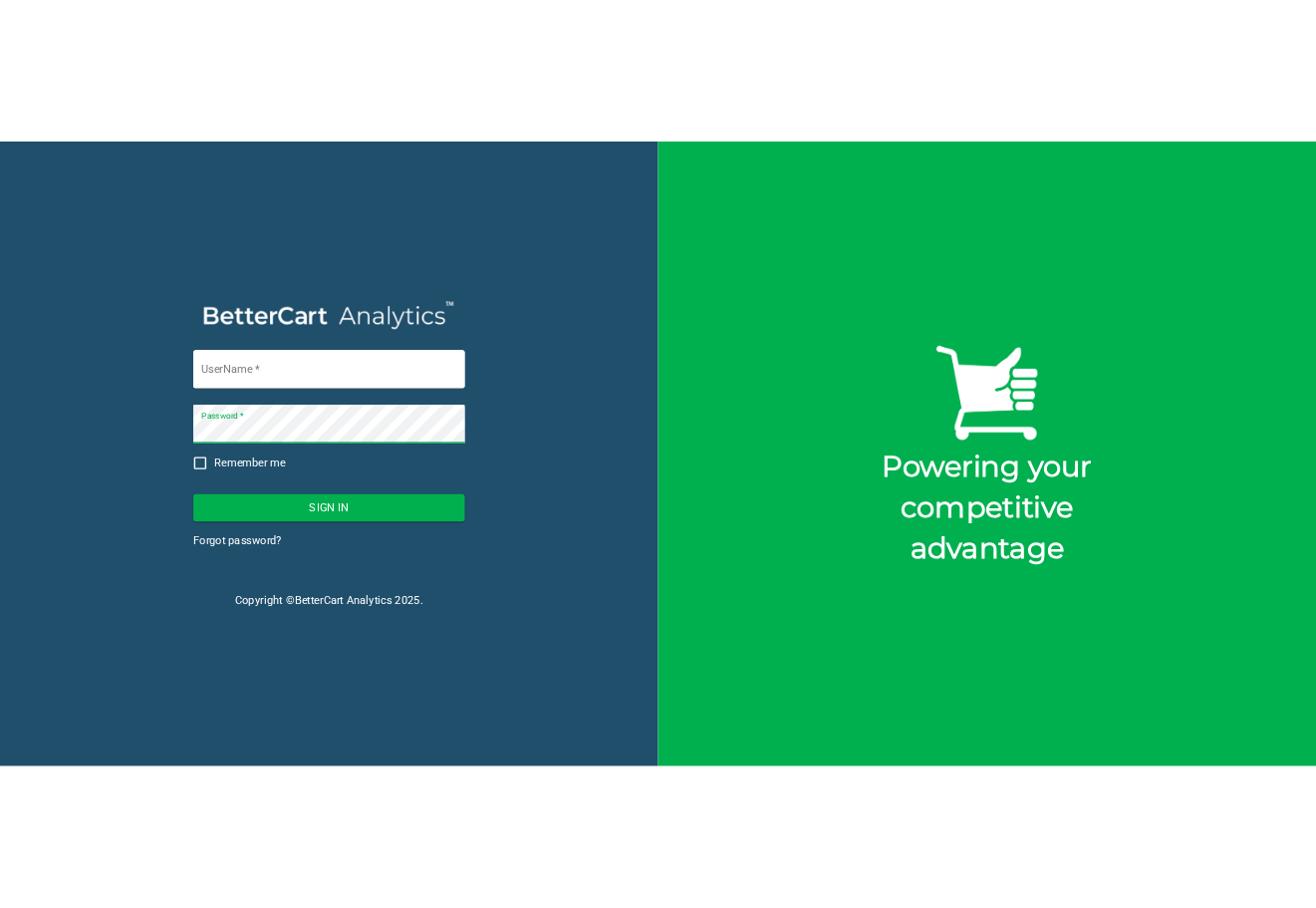 scroll, scrollTop: 0, scrollLeft: 0, axis: both 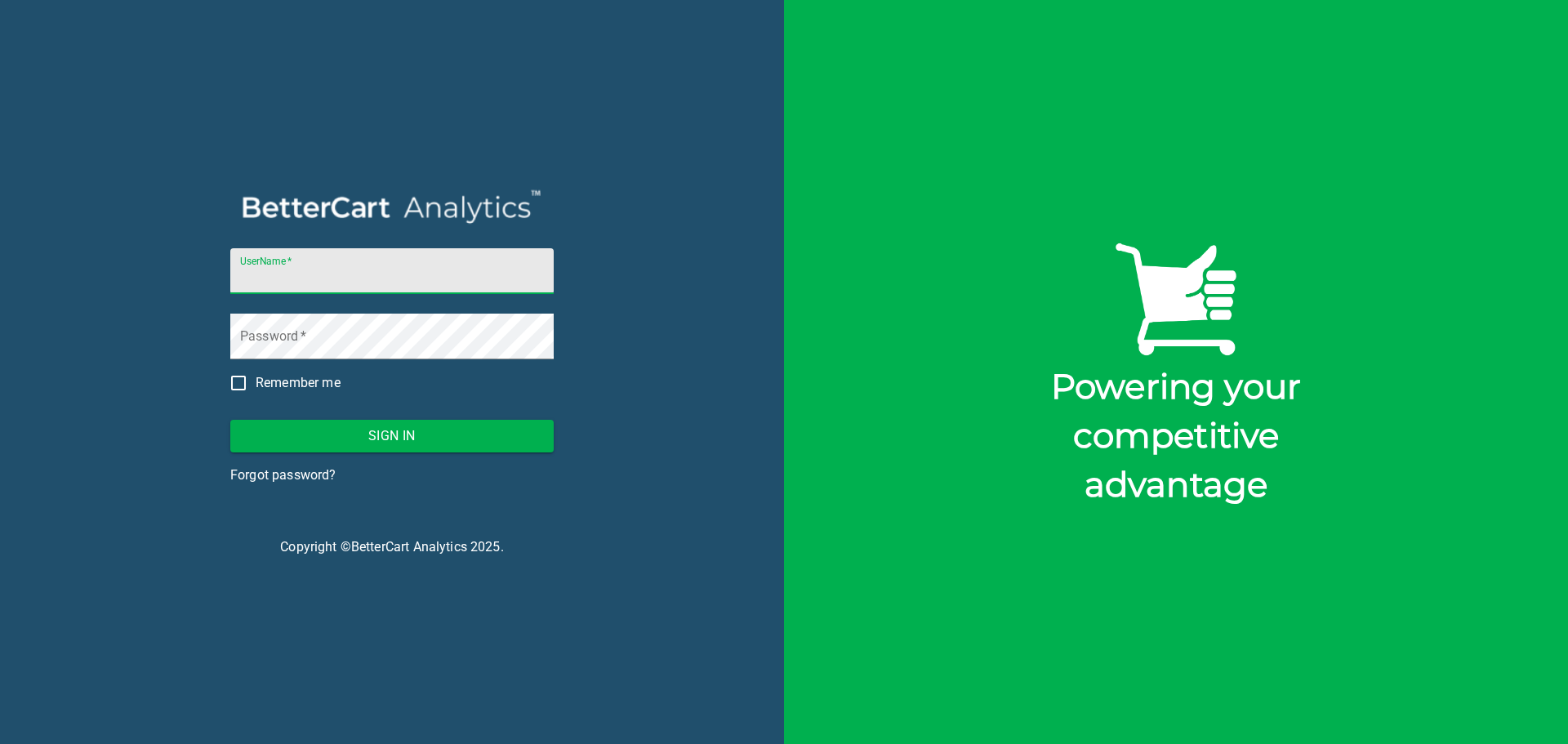 click on "UserName   *" at bounding box center (392, 271) 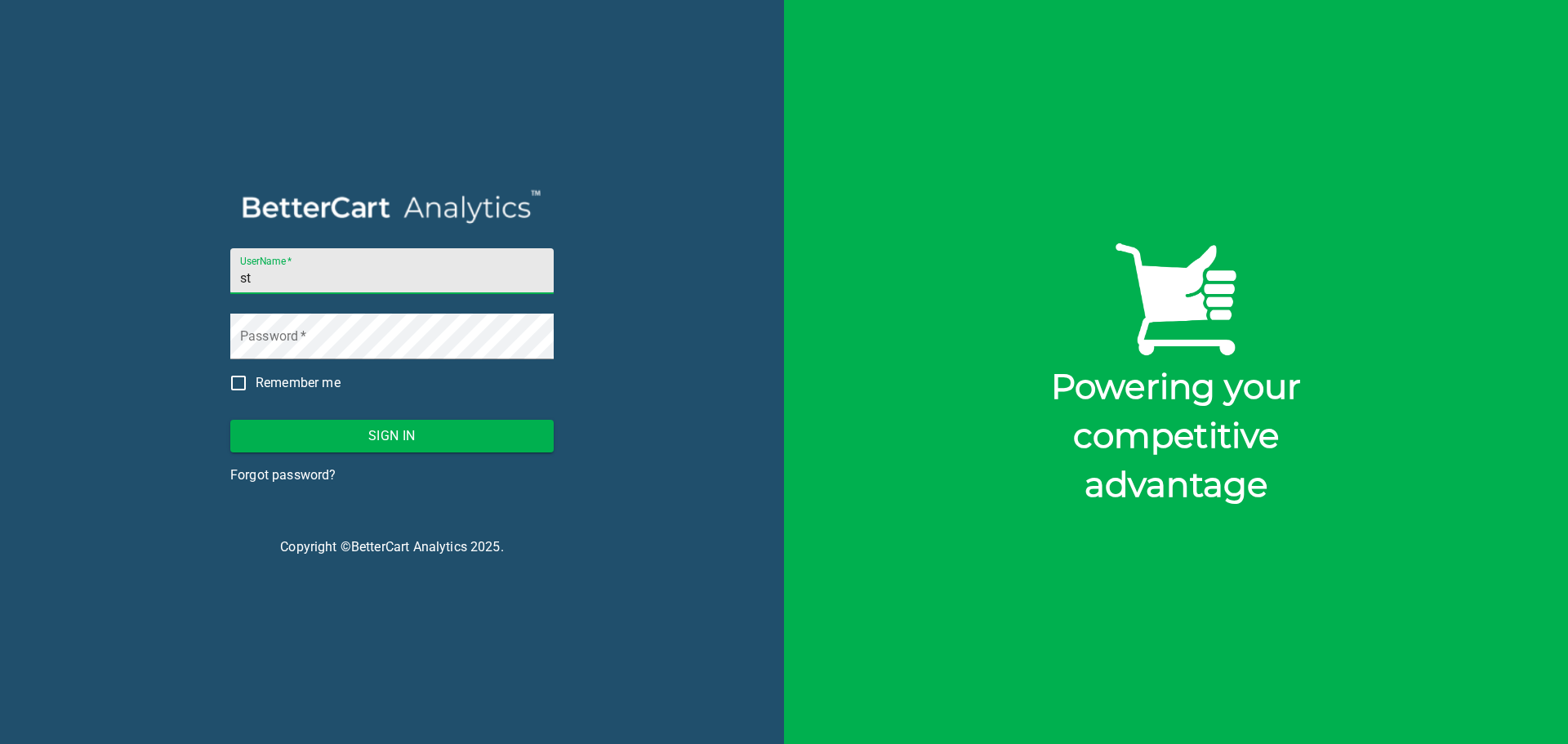 type on "[PERSON_NAME][EMAIL_ADDRESS][DOMAIN_NAME]" 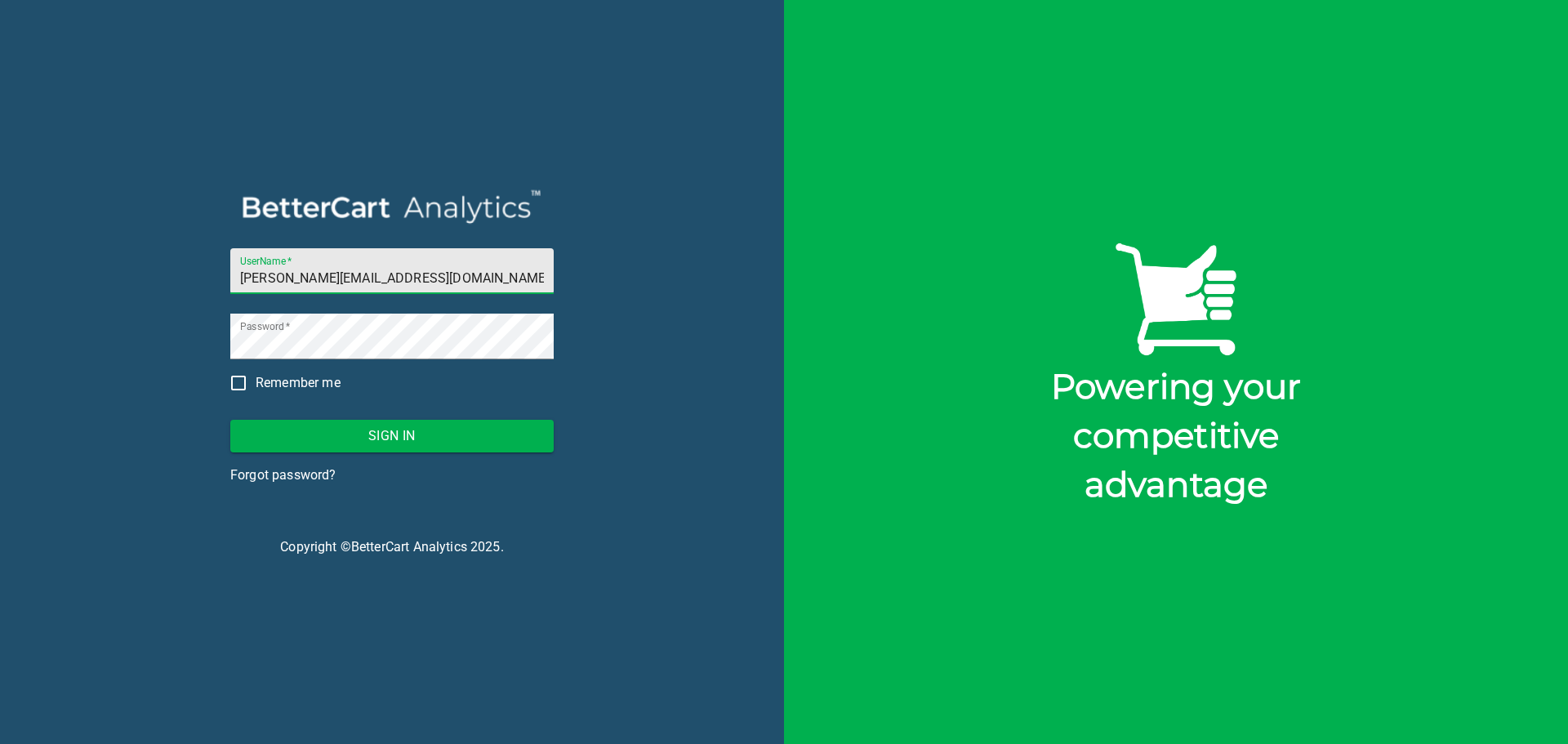 click on "Sign In" at bounding box center [392, 436] 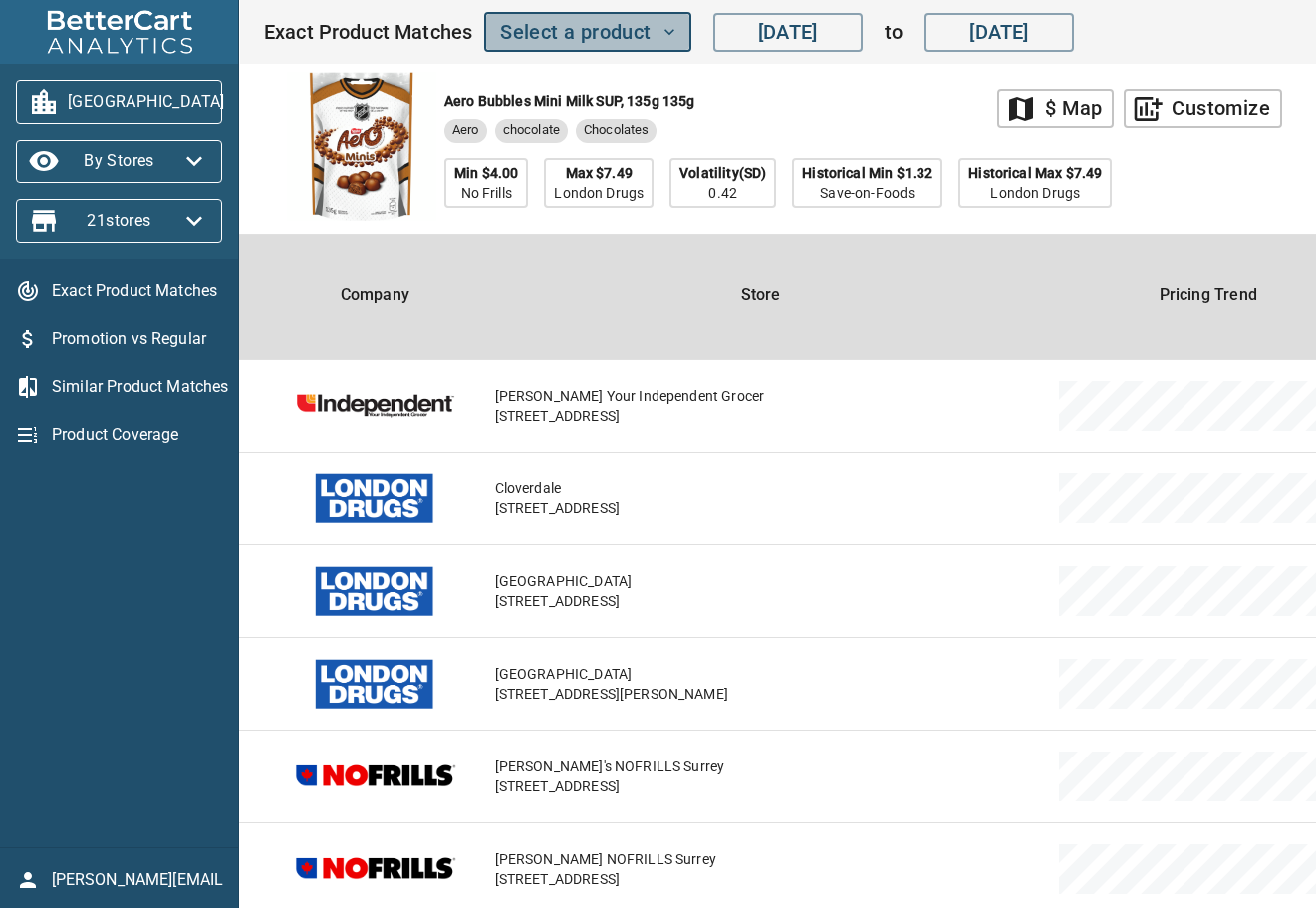 click on "Select a product" at bounding box center (587, 32) 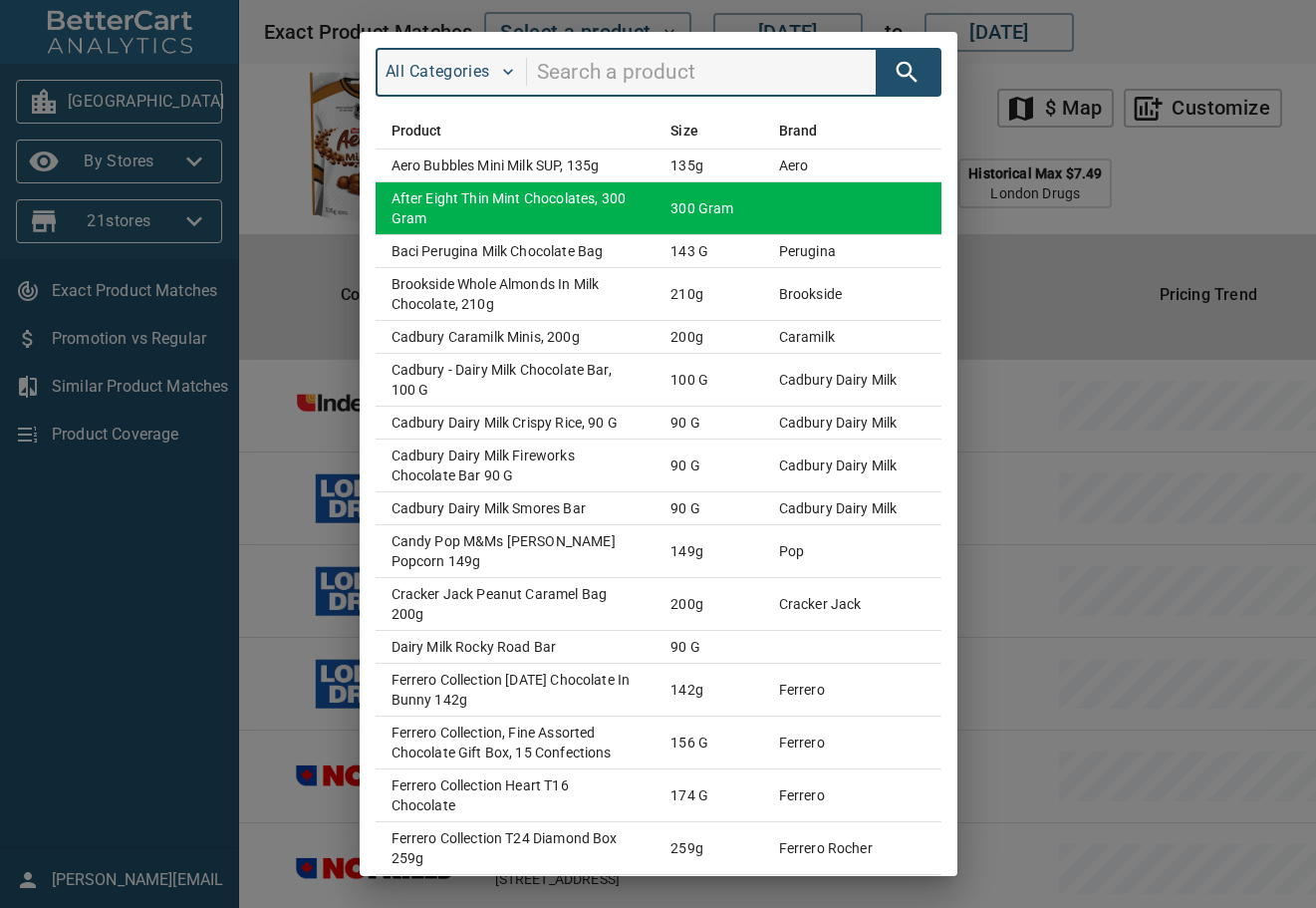 click on "After Eight Thin Mint Chocolates, 300 Gram" at bounding box center [515, 207] 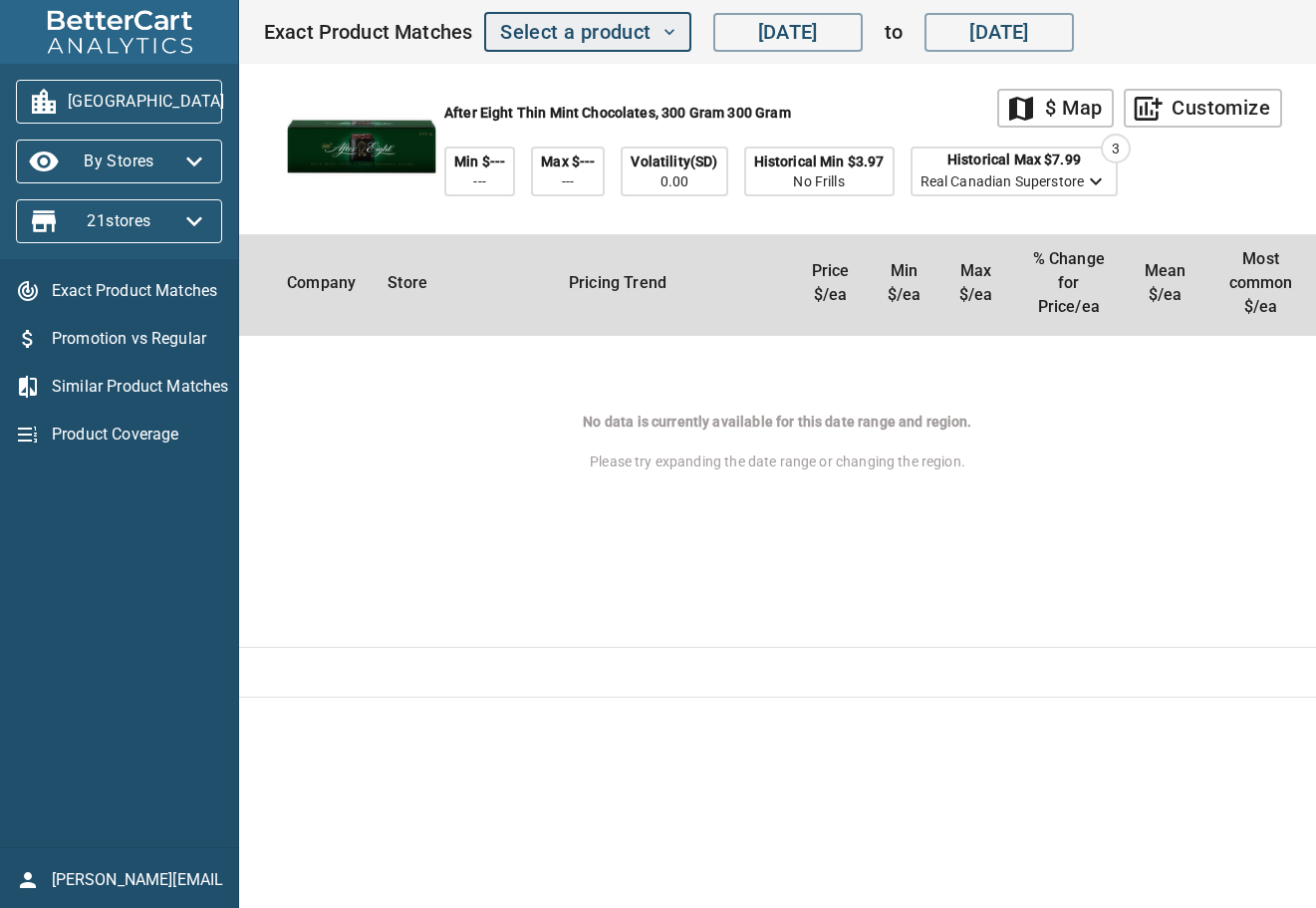 click on "Select a product" at bounding box center [587, 32] 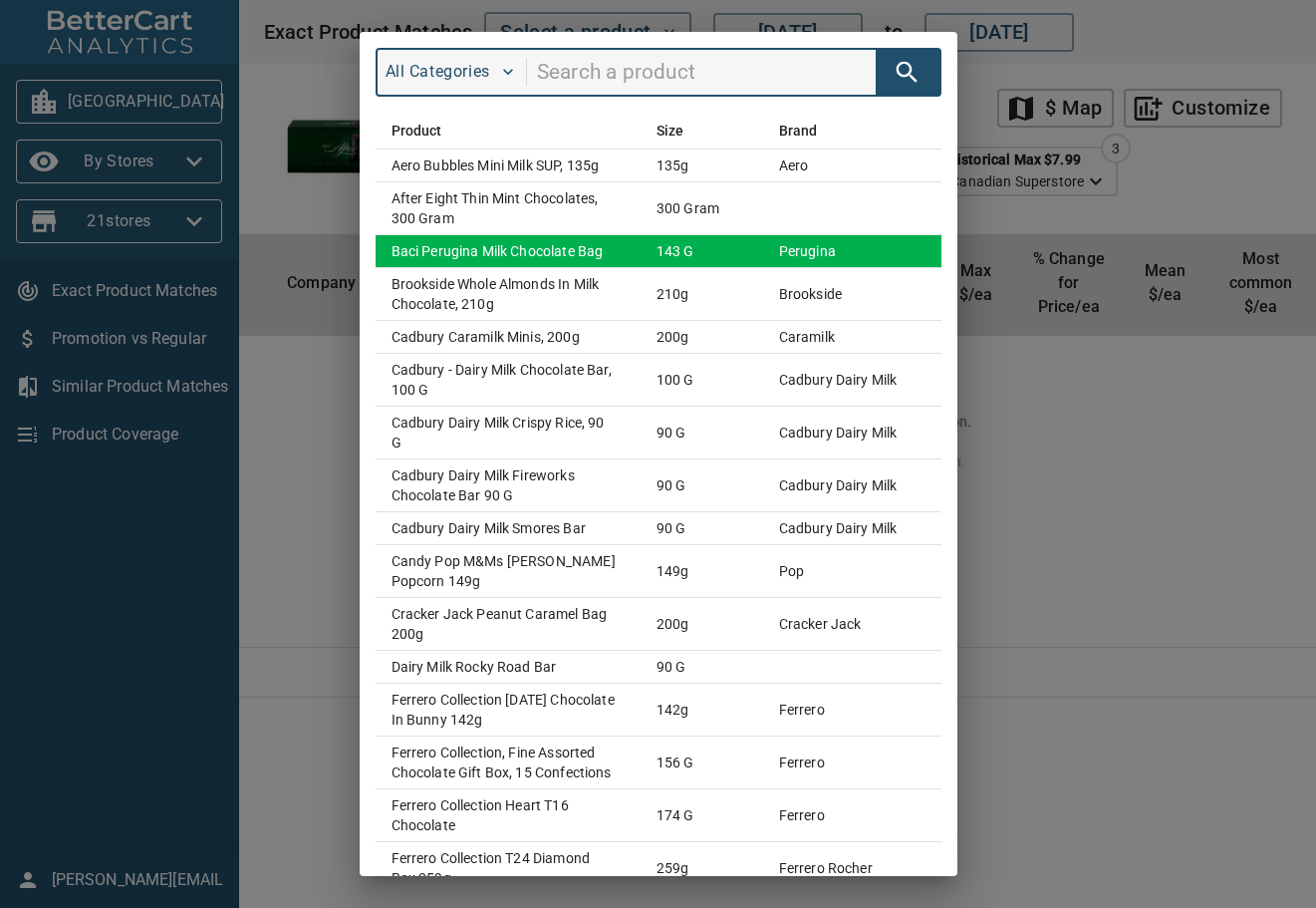 click on "baci perugina milk chocolate bag" at bounding box center (508, 250) 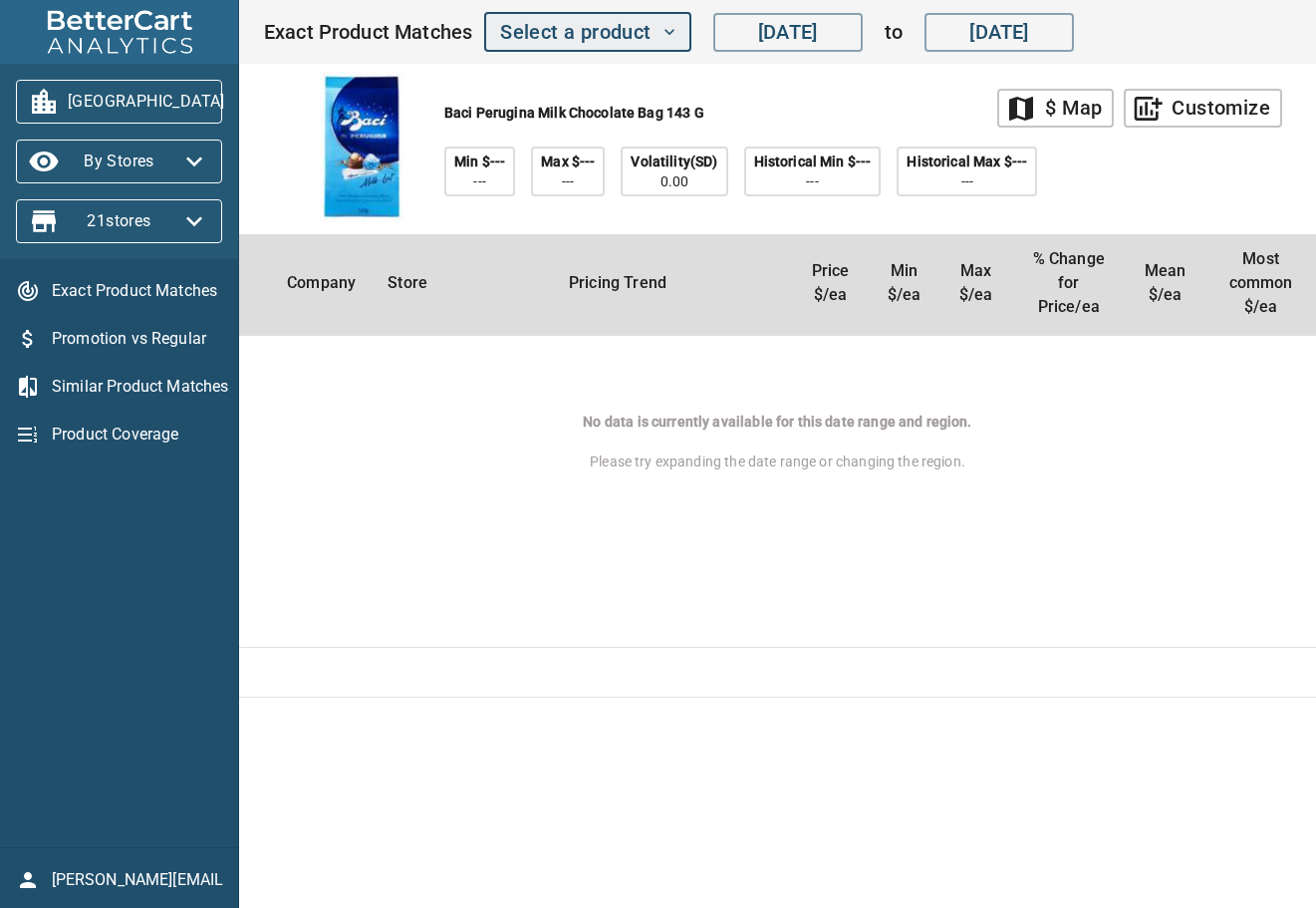 click on "Select a product" at bounding box center (587, 32) 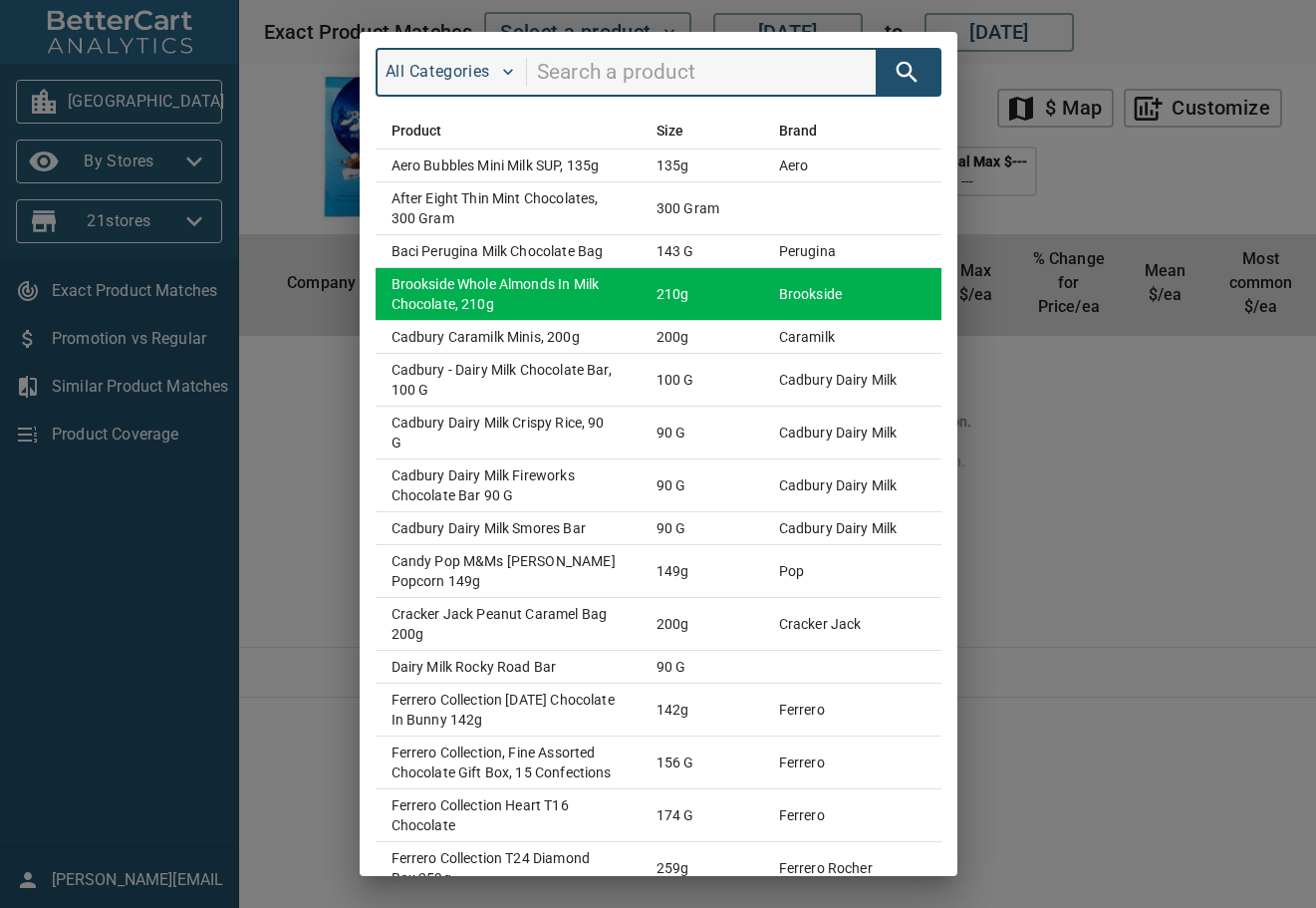 click on "Brookside Whole Almonds in Milk Chocolate, 210g" at bounding box center (508, 293) 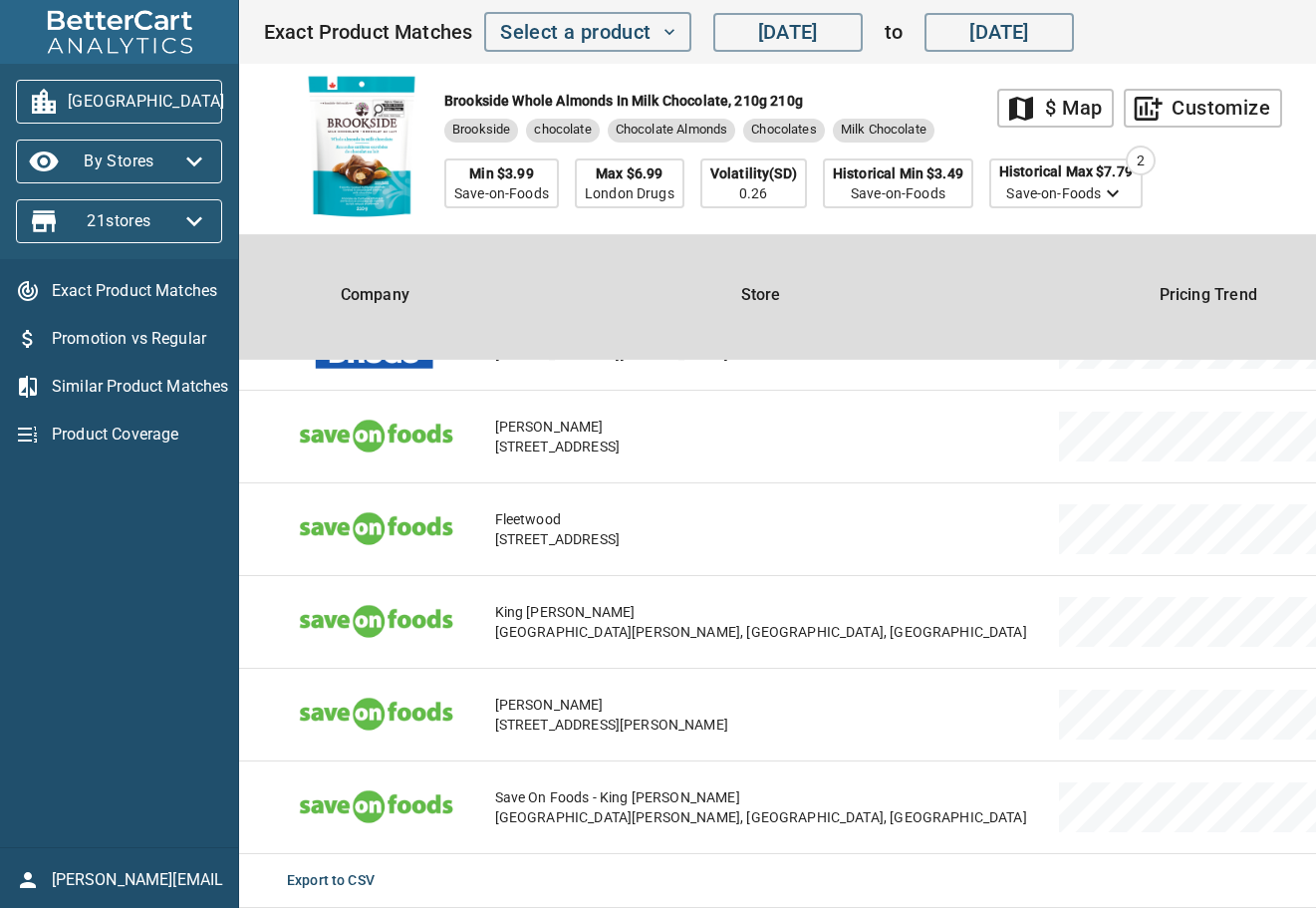 scroll, scrollTop: 262, scrollLeft: 0, axis: vertical 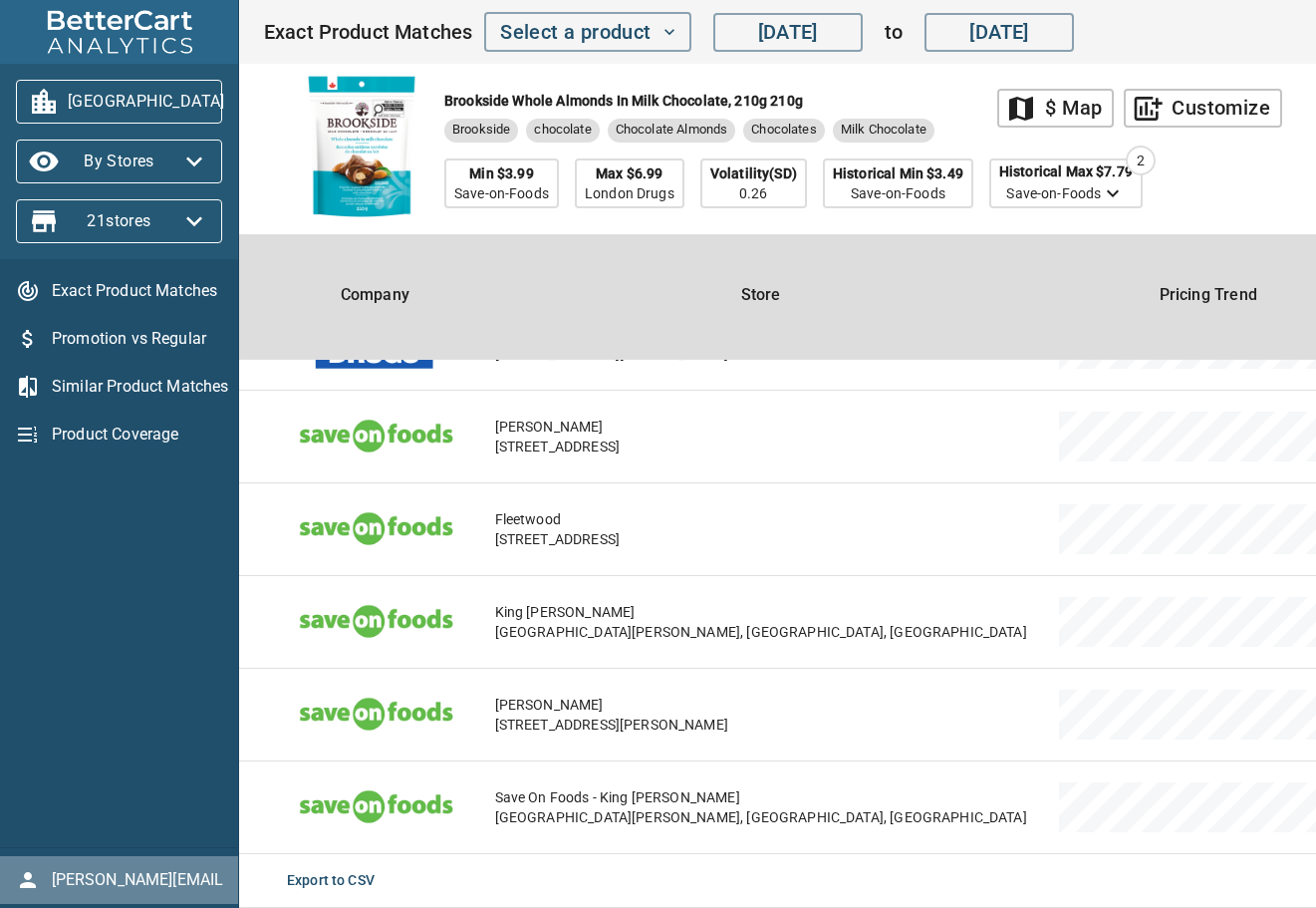click on "[PERSON_NAME][EMAIL_ADDRESS][DOMAIN_NAME]" at bounding box center (137, 880) 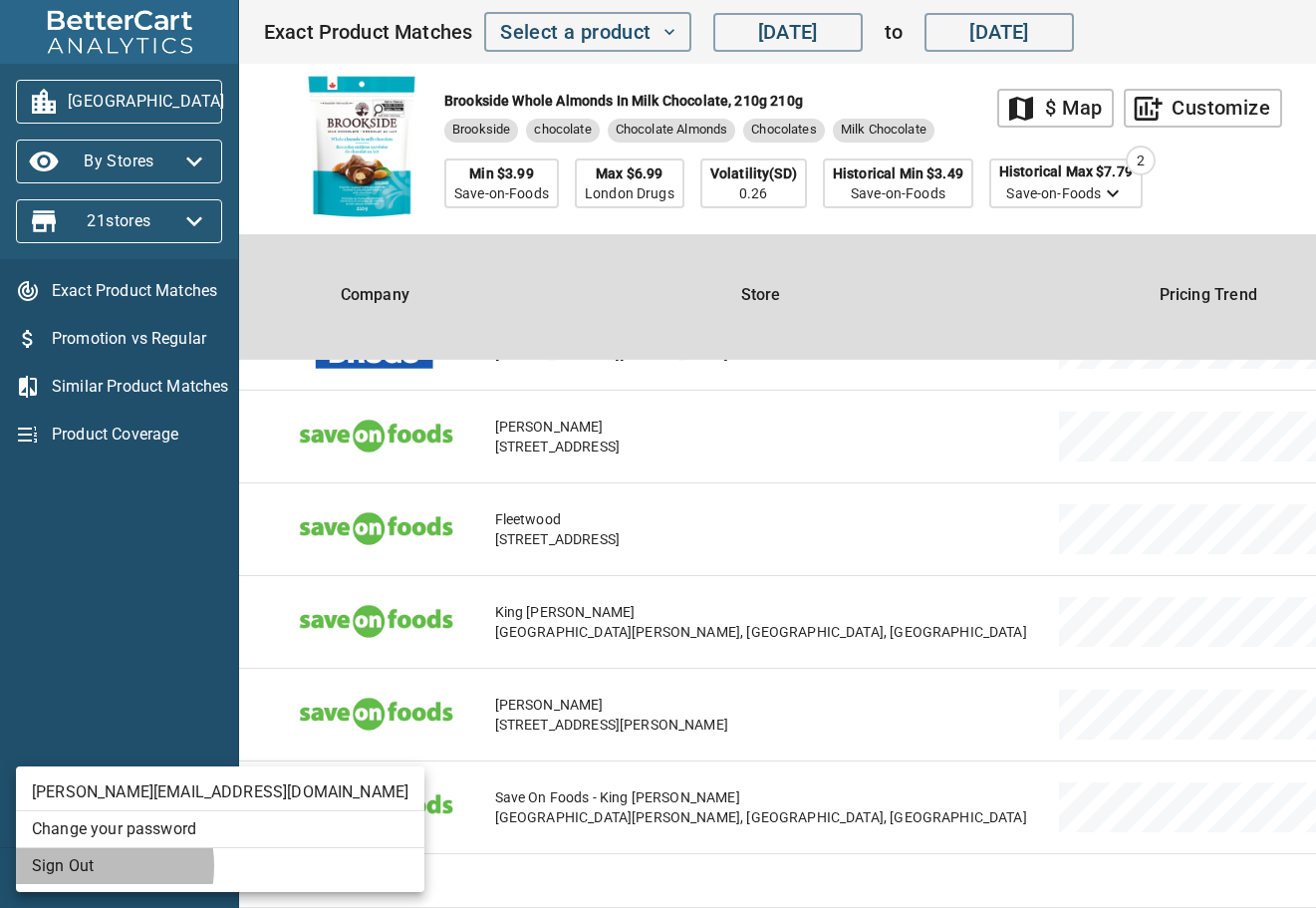 click on "Sign Out" at bounding box center (220, 866) 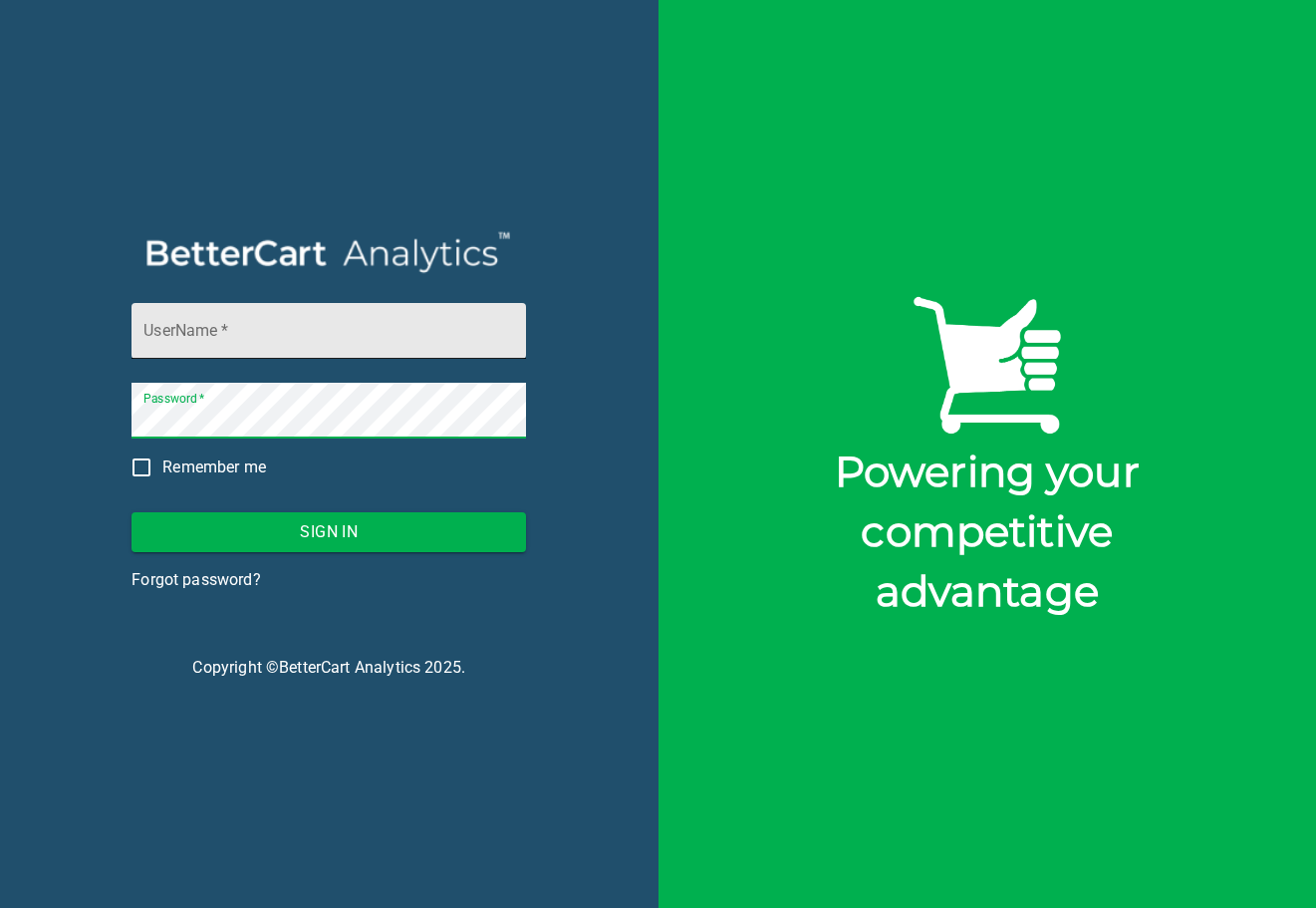 click on "UserName   *" at bounding box center [329, 331] 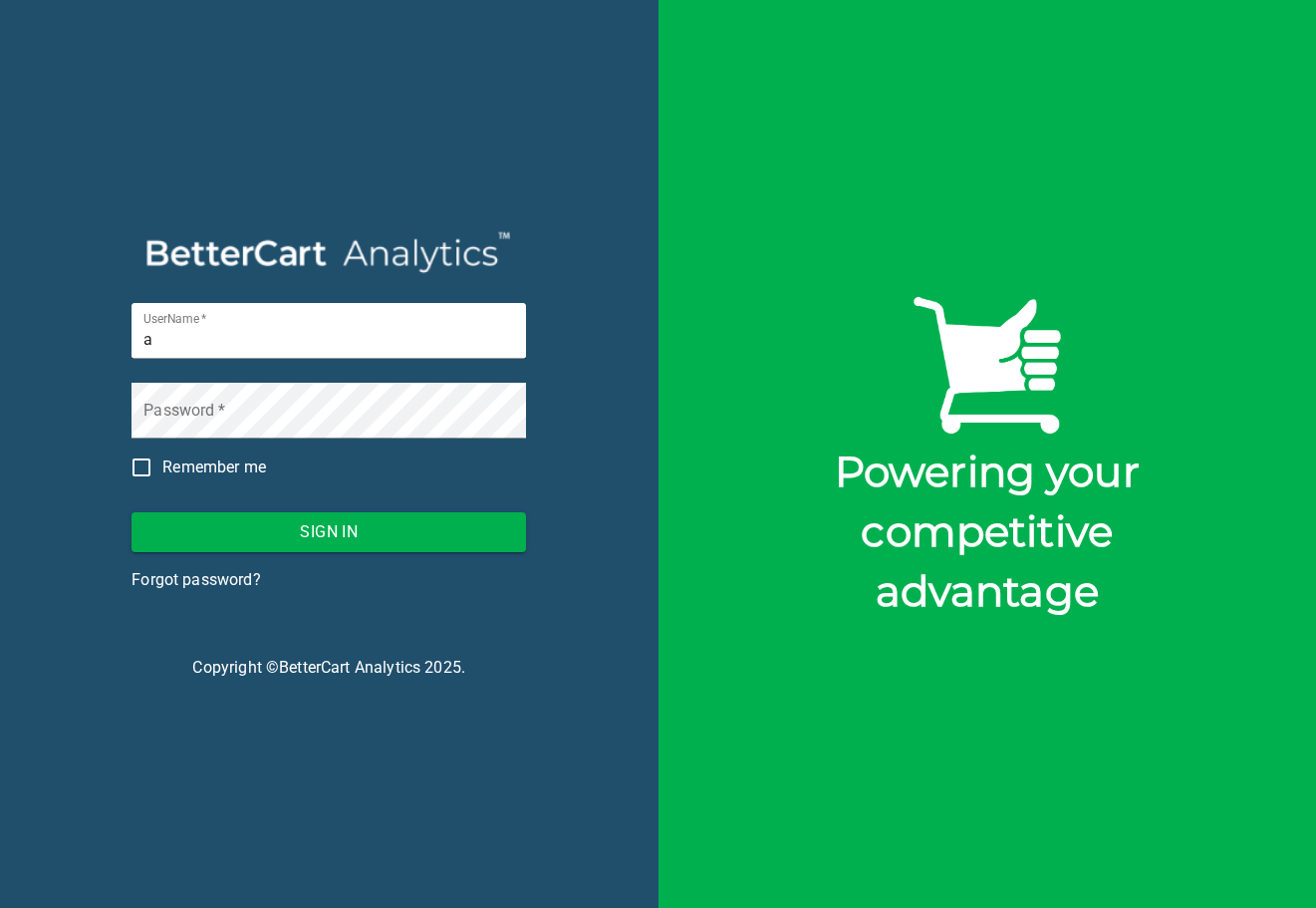type on "[EMAIL_ADDRESS][DOMAIN_NAME]" 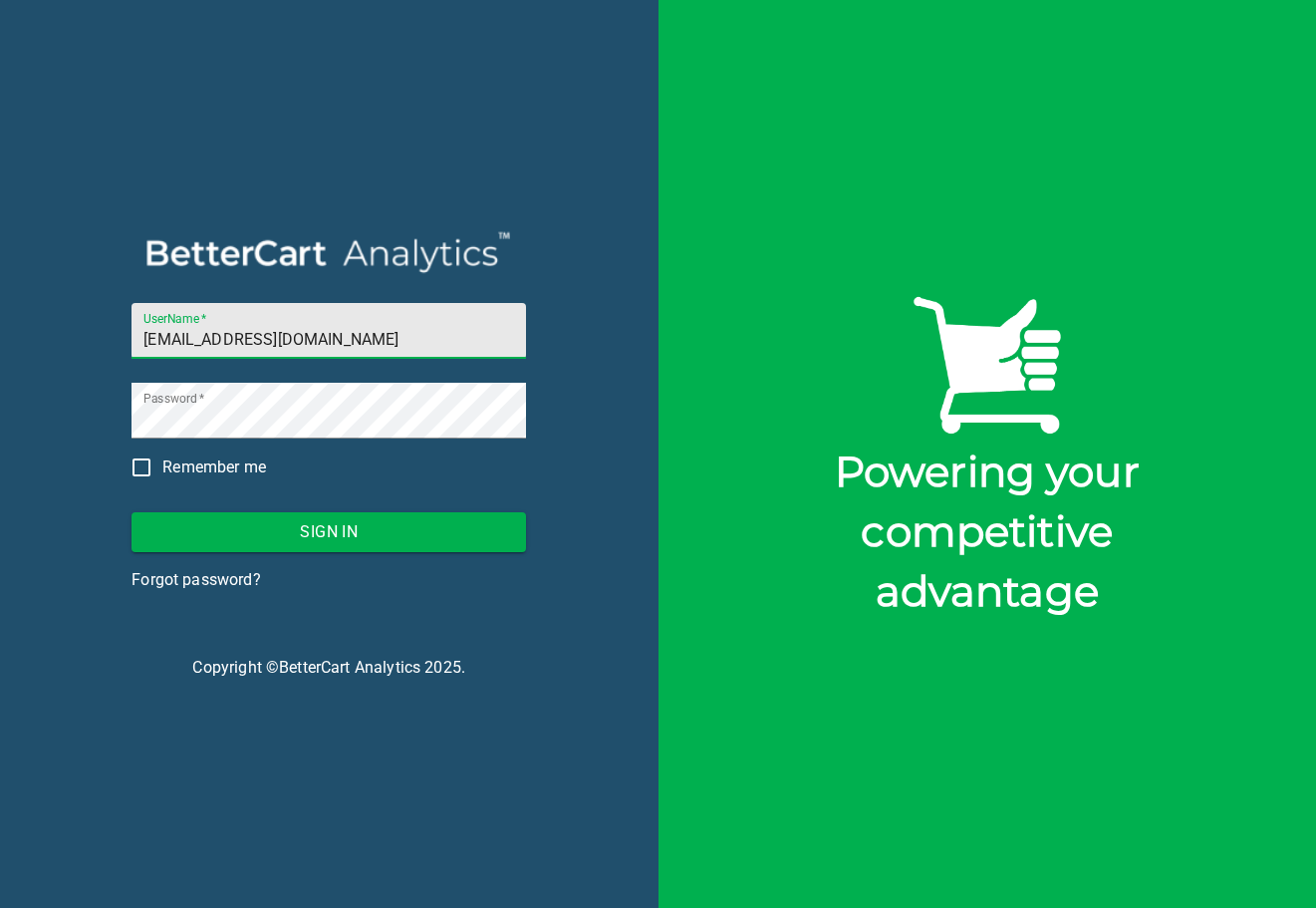 click on "Sign In" at bounding box center (329, 532) 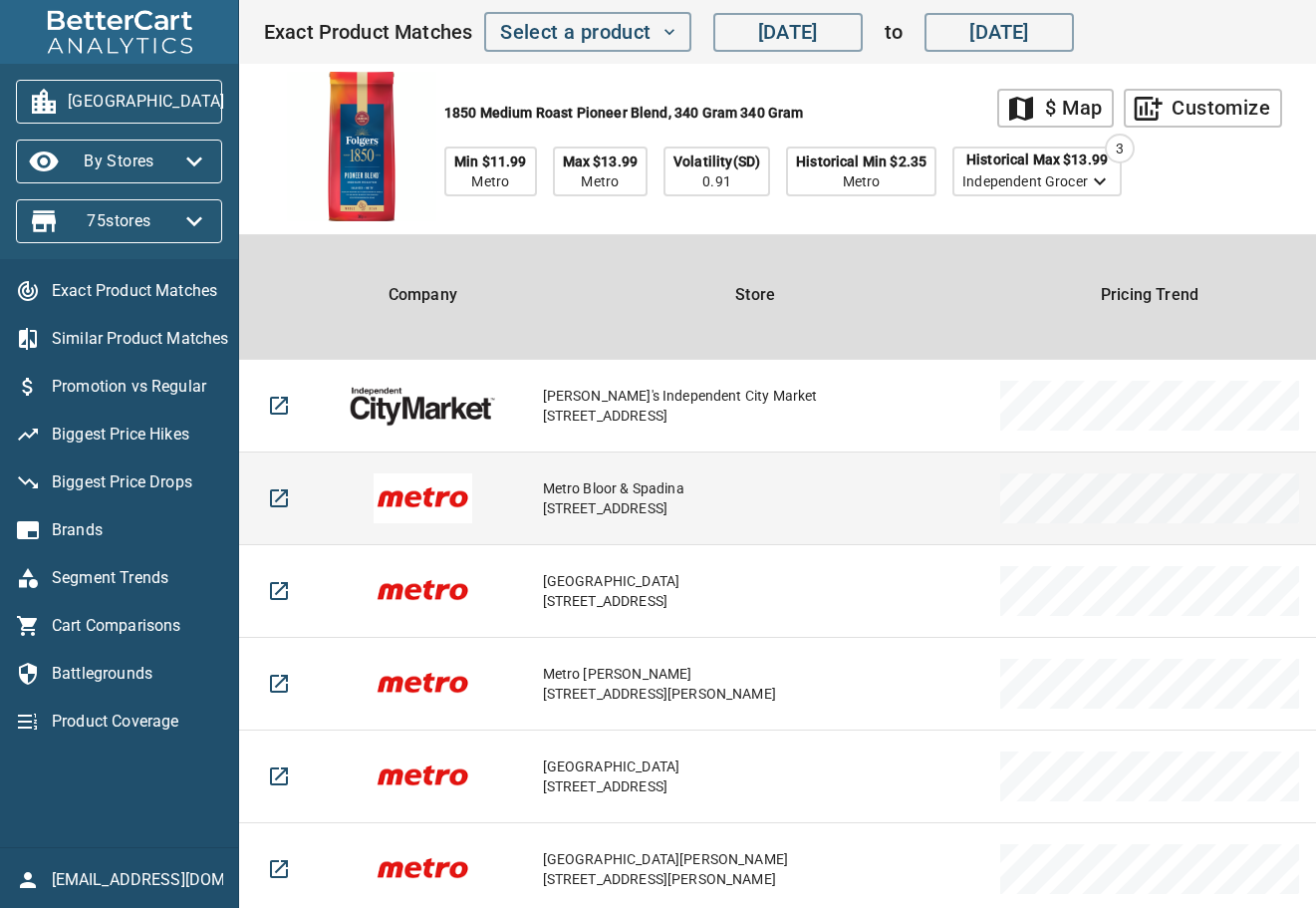 click on "$11.99" at bounding box center [1358, 478] 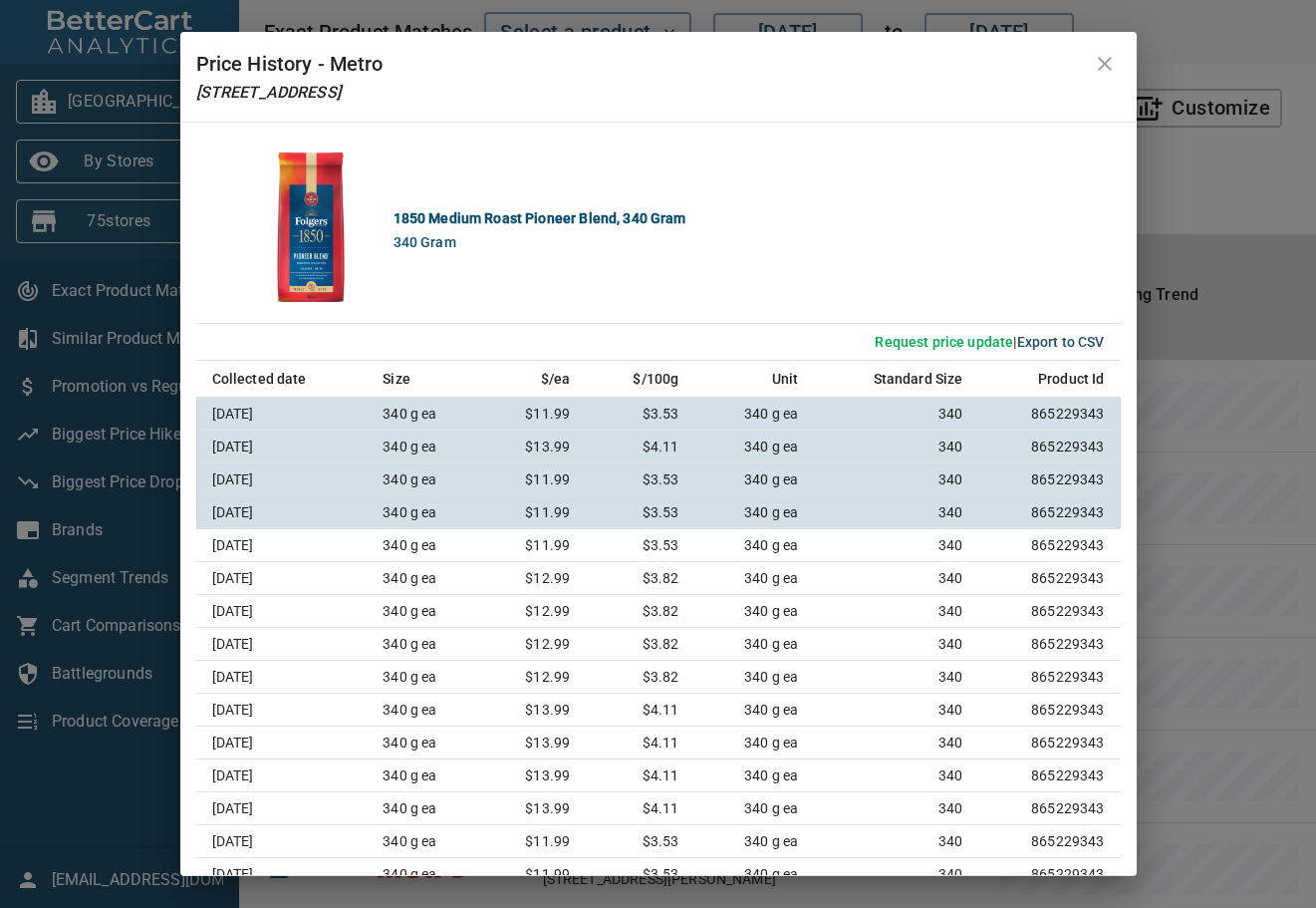 click 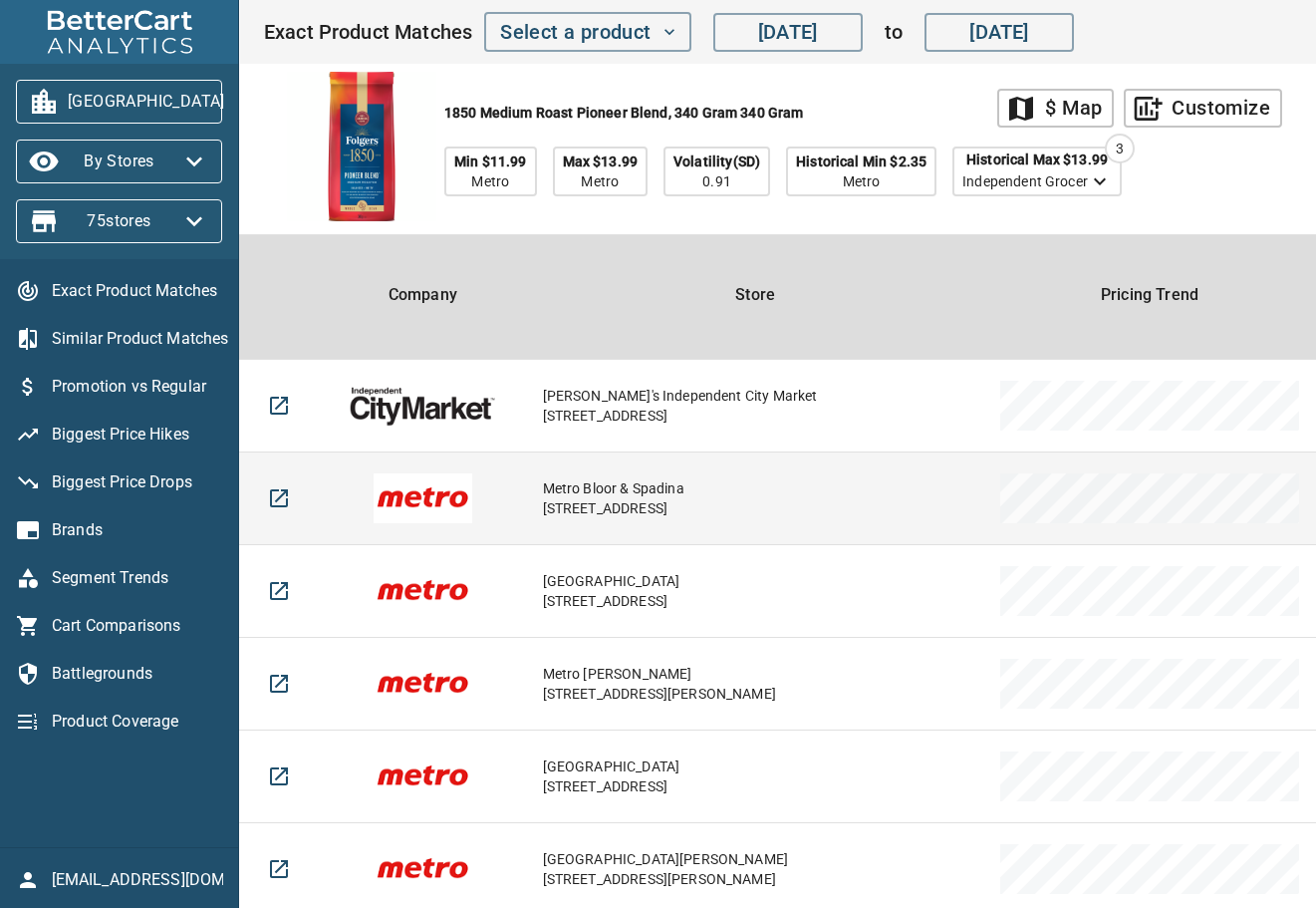click on "$11.99" at bounding box center [1358, 478] 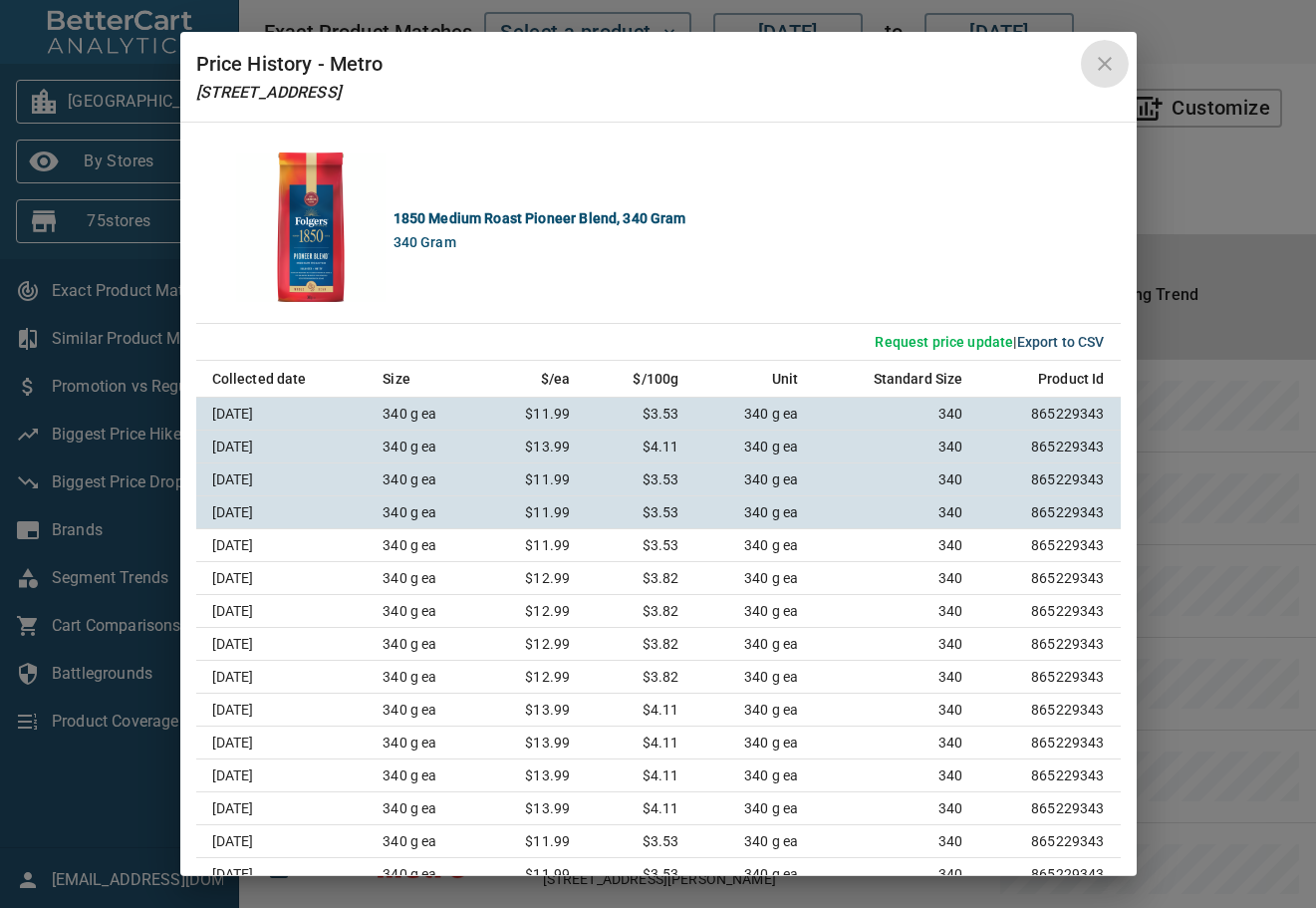 click 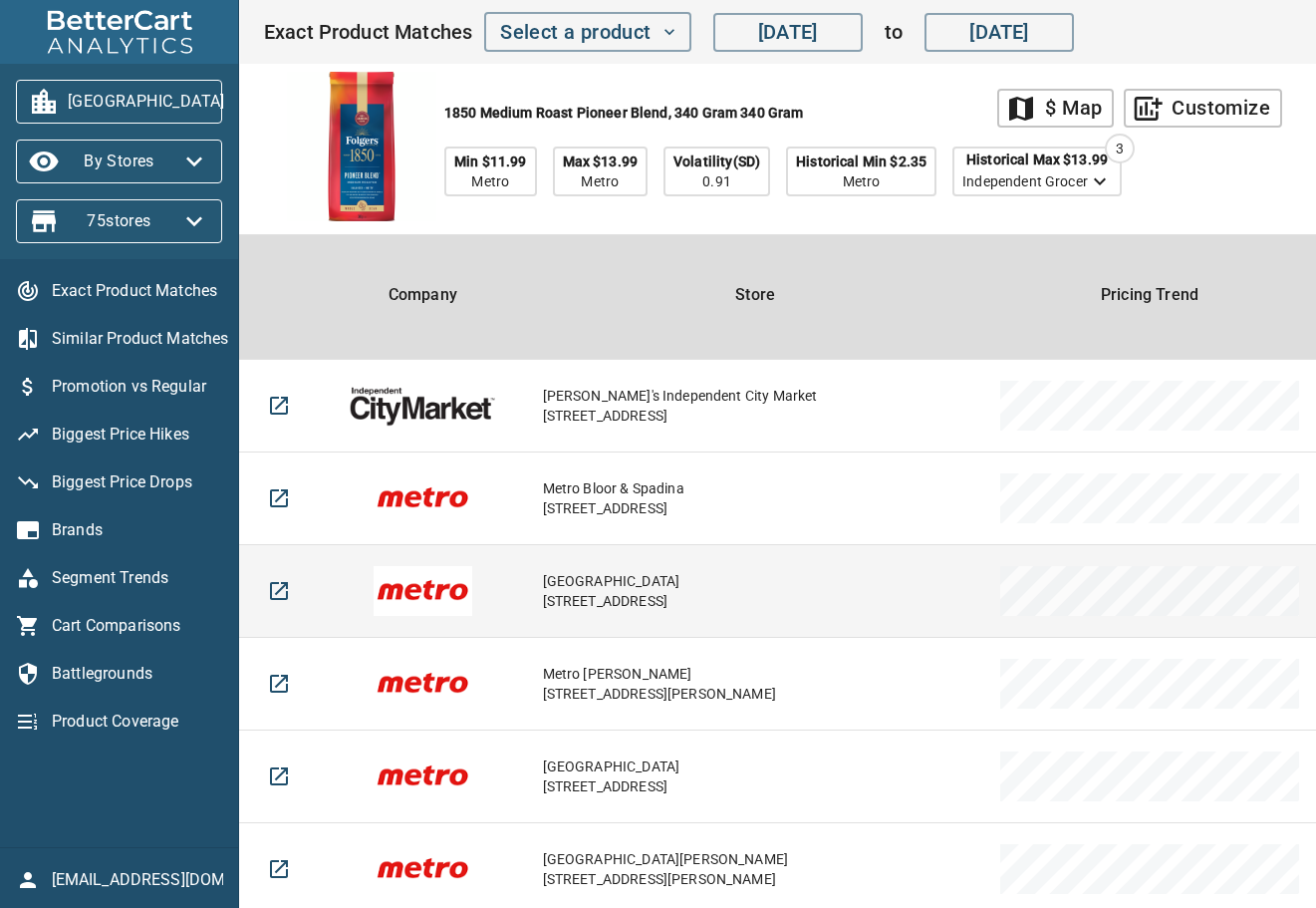 click on "$11.99" at bounding box center [1358, 571] 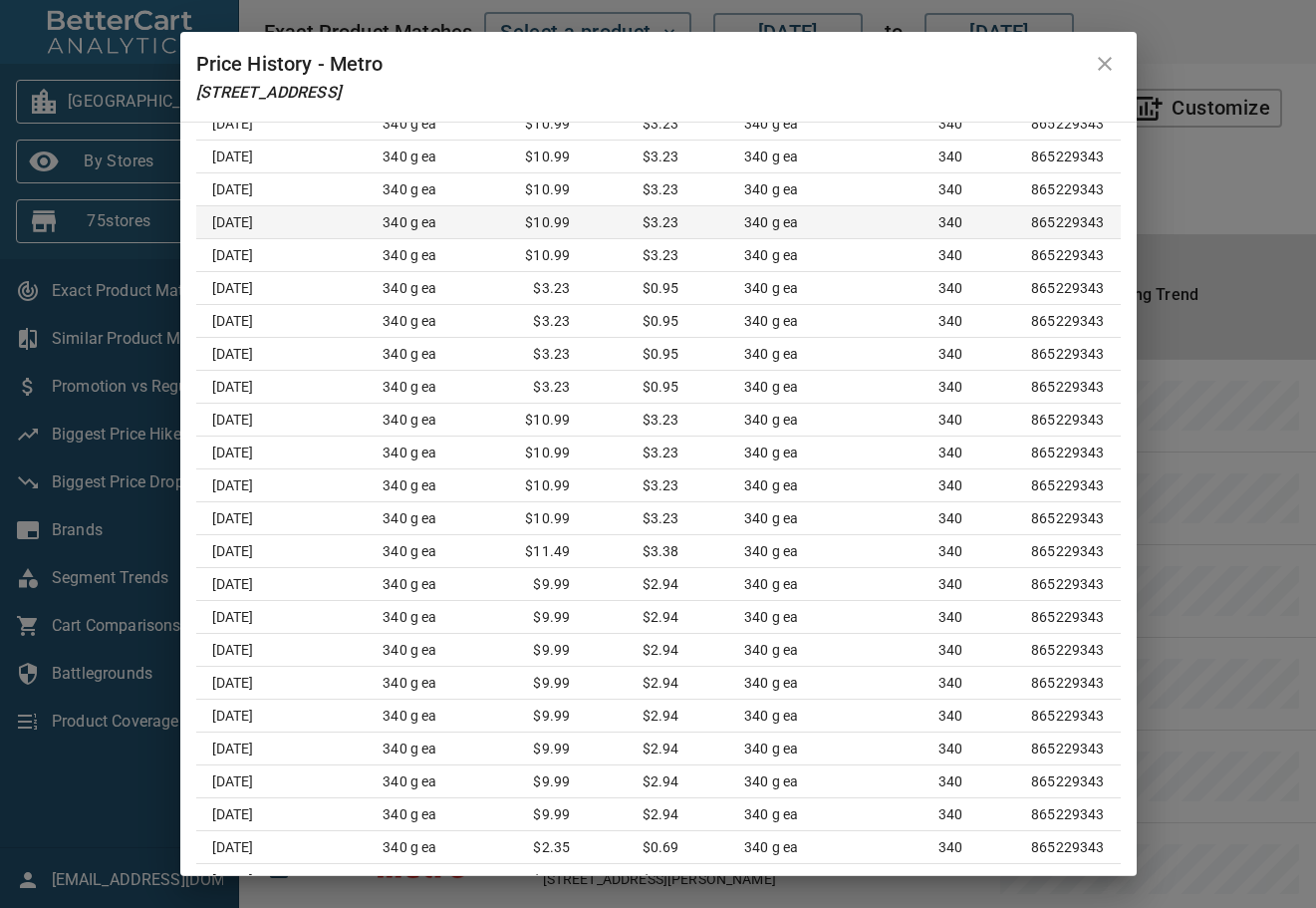 scroll, scrollTop: 2862, scrollLeft: 0, axis: vertical 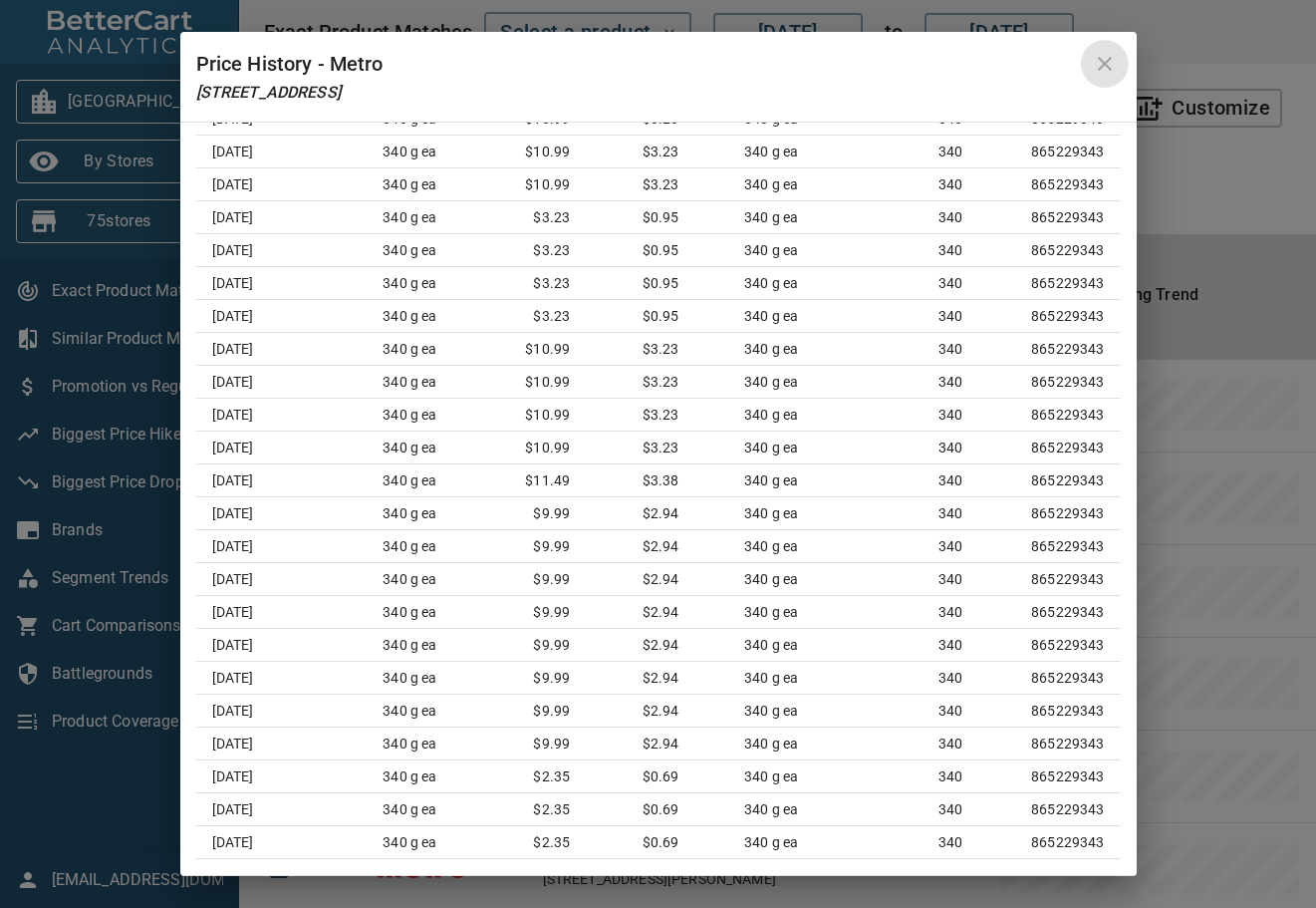 click 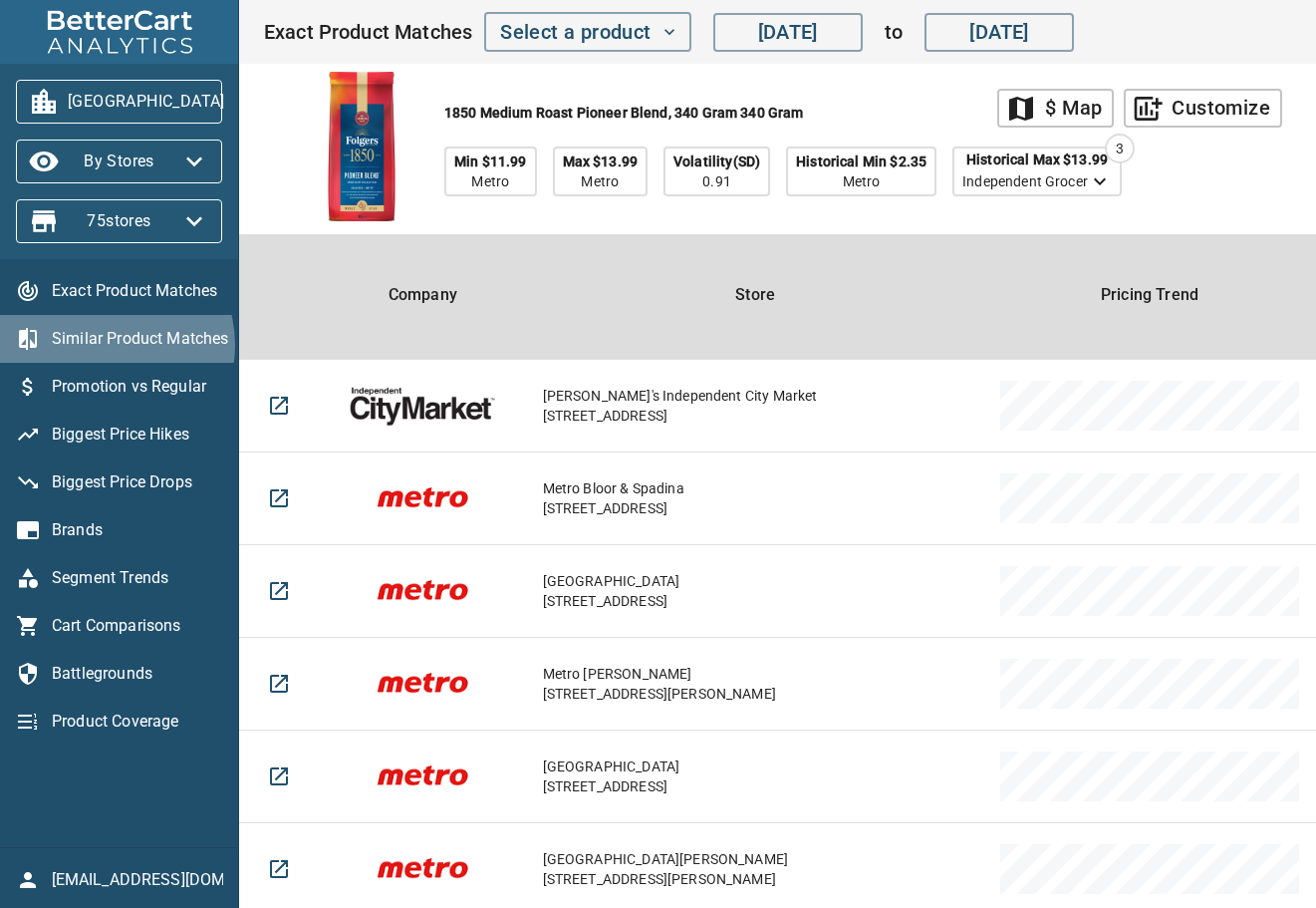 click on "Similar Product Matches" at bounding box center (136, 339) 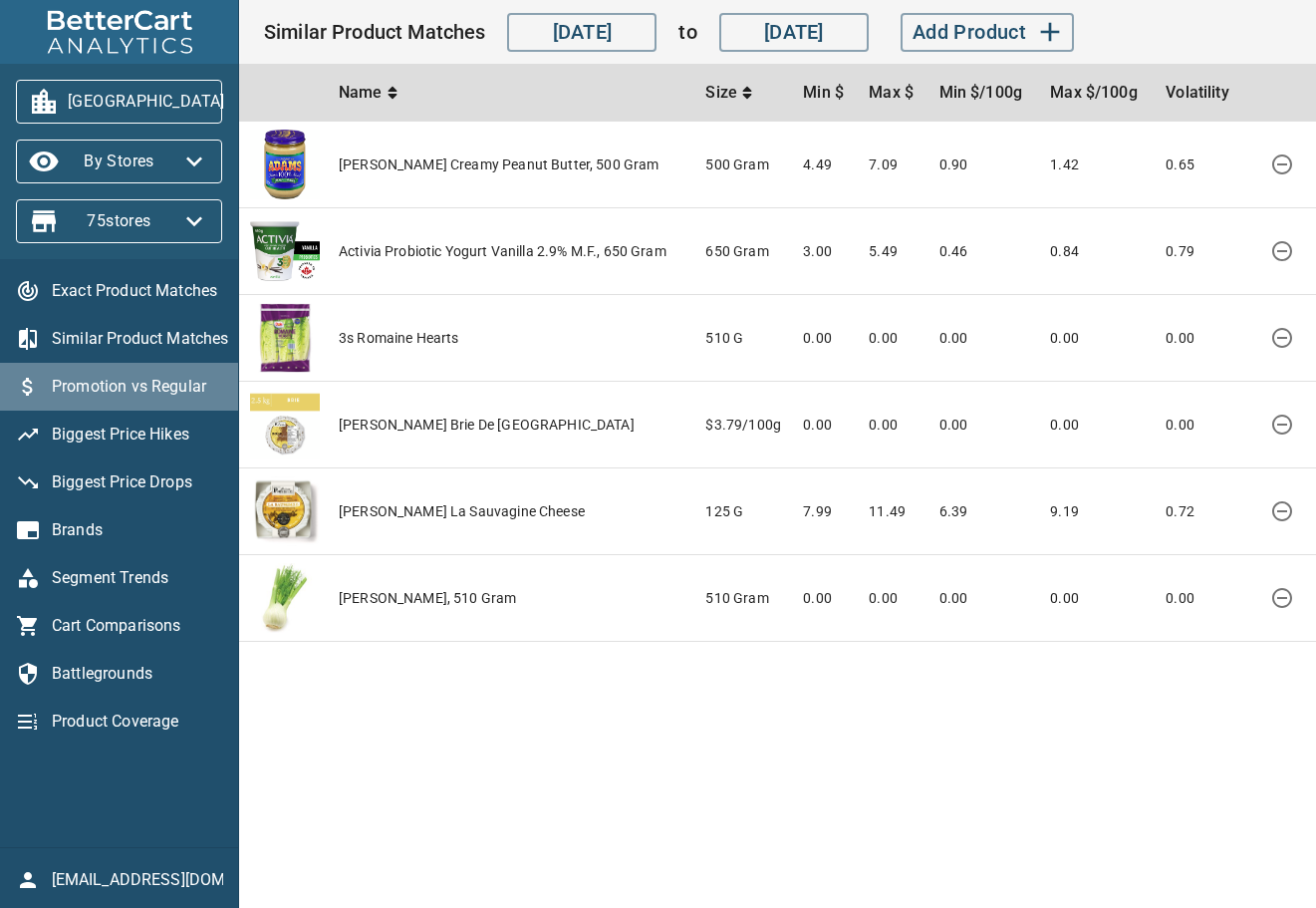 click on "Promotion vs Regular" at bounding box center (136, 387) 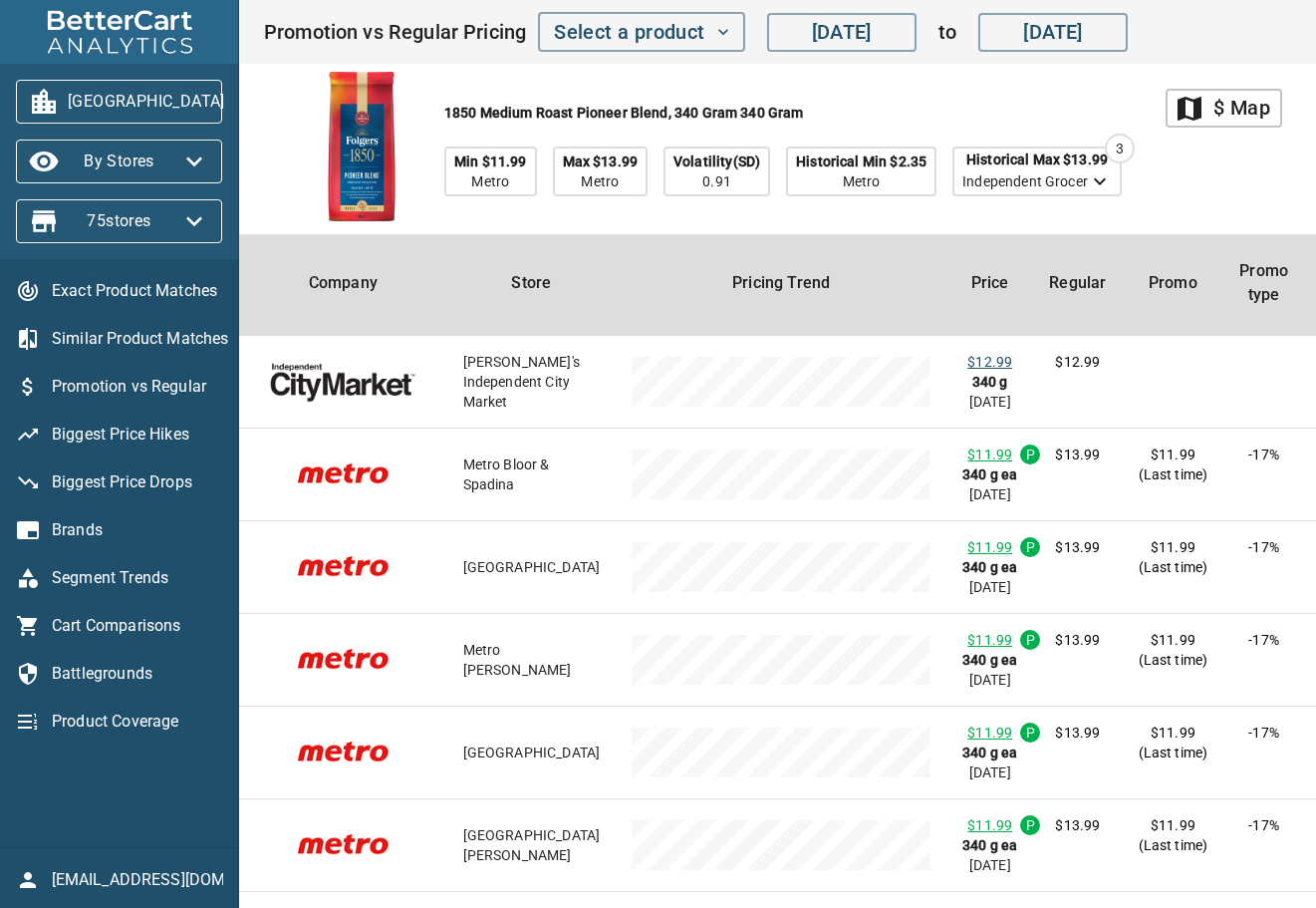 click on "Biggest Price Hikes" at bounding box center [136, 435] 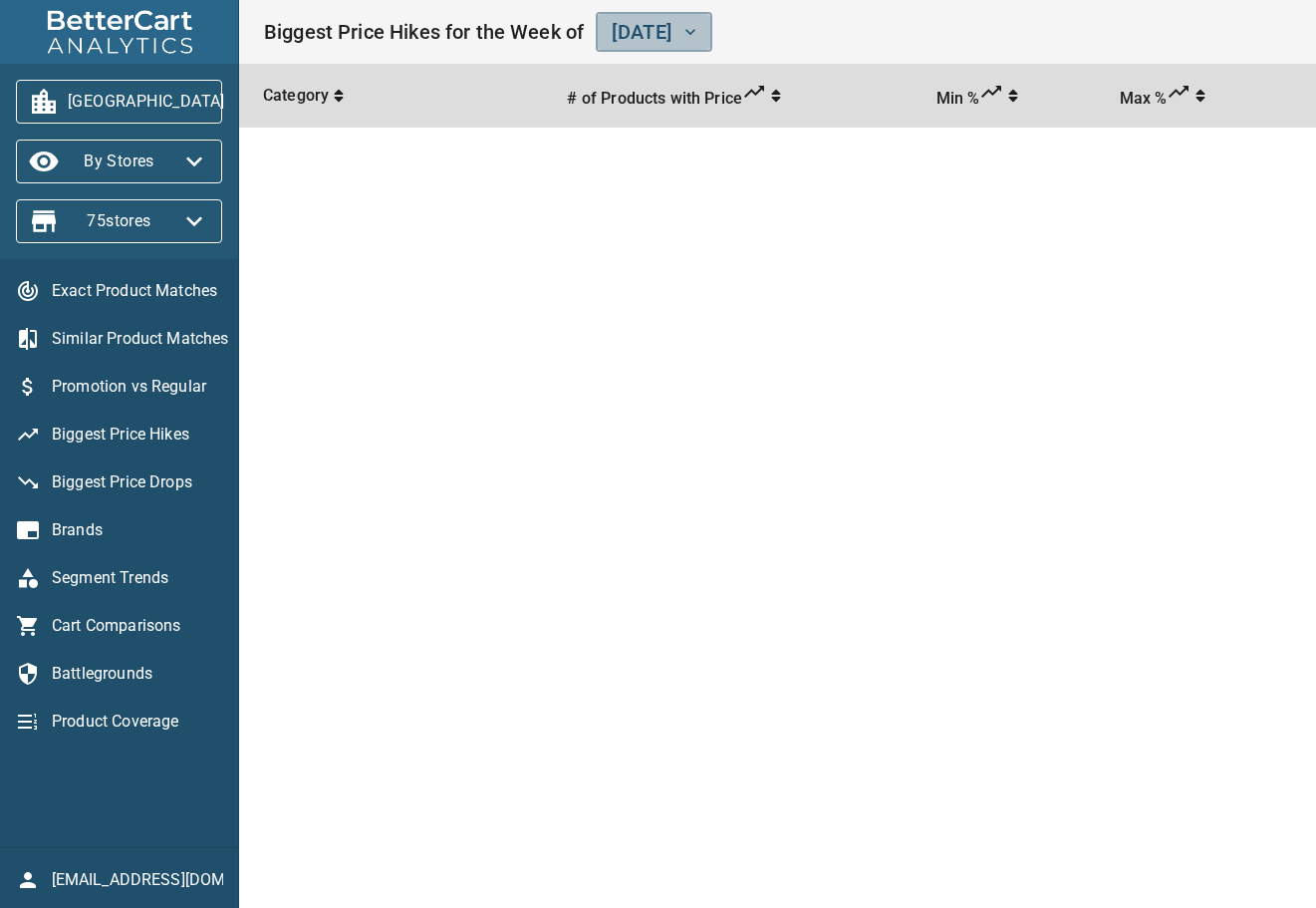 click on "[DATE]" at bounding box center (654, 32) 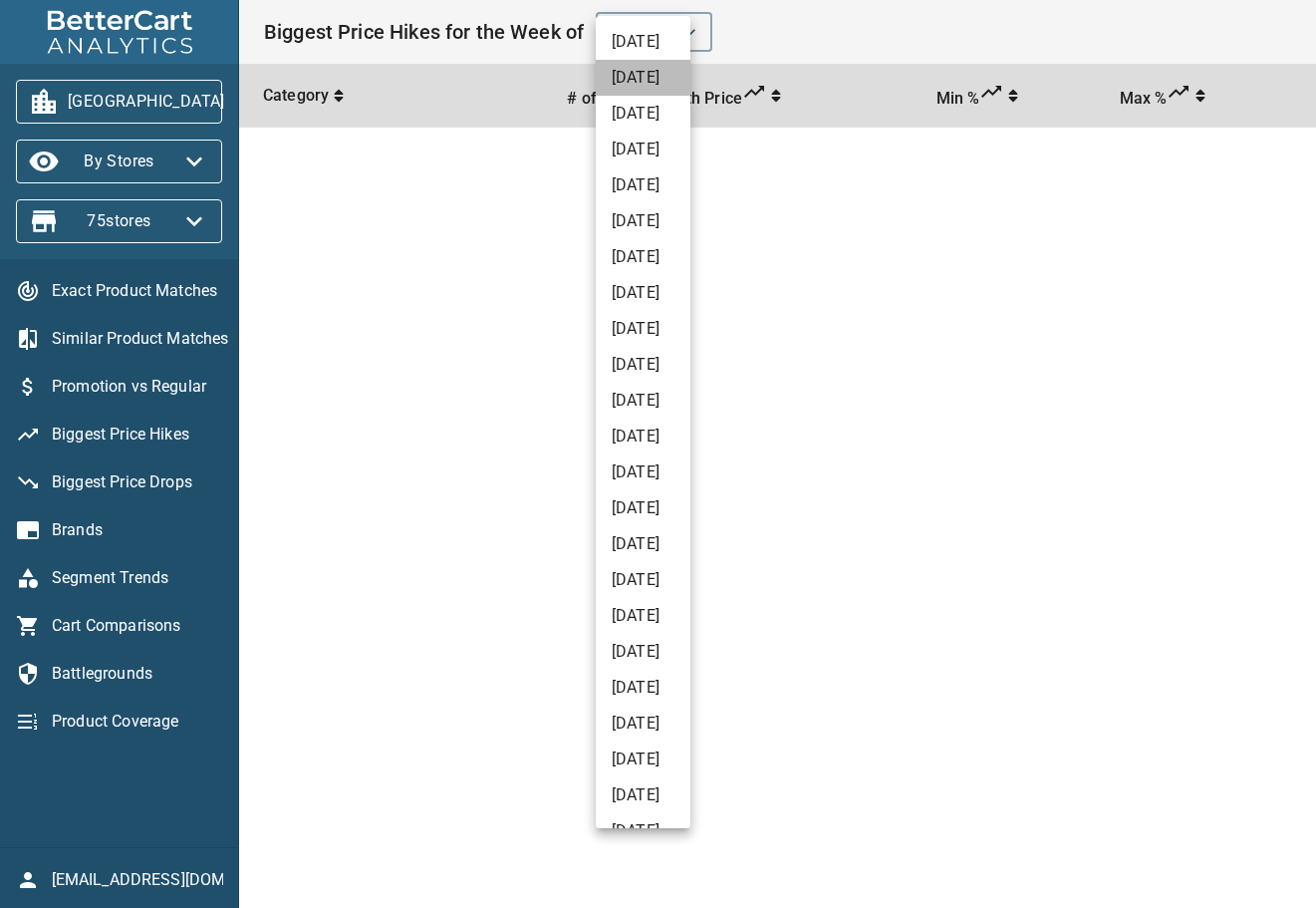 click on "[DATE]" at bounding box center [643, 78] 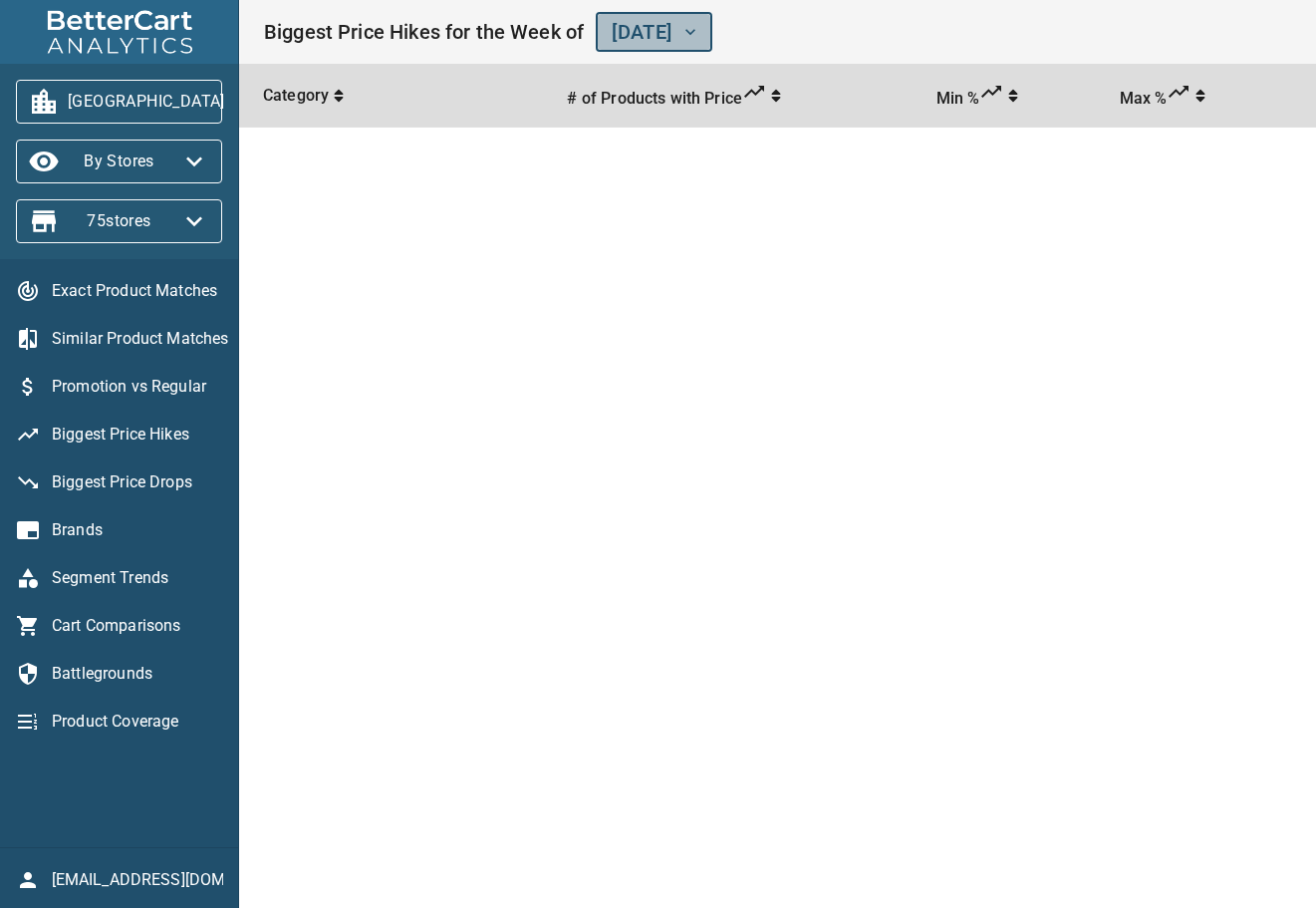click on "[DATE]" at bounding box center [654, 32] 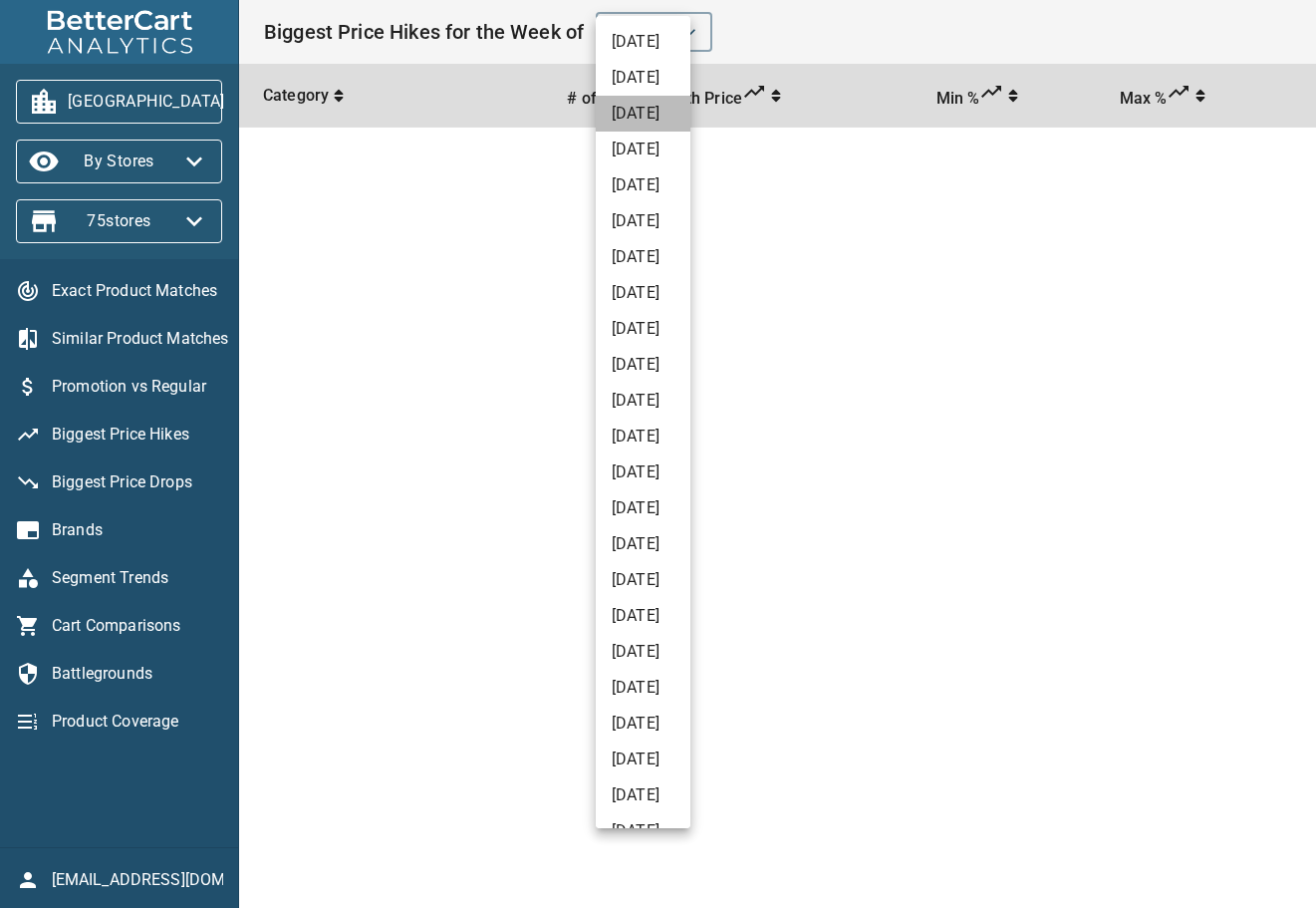 click on "[DATE]" at bounding box center [643, 114] 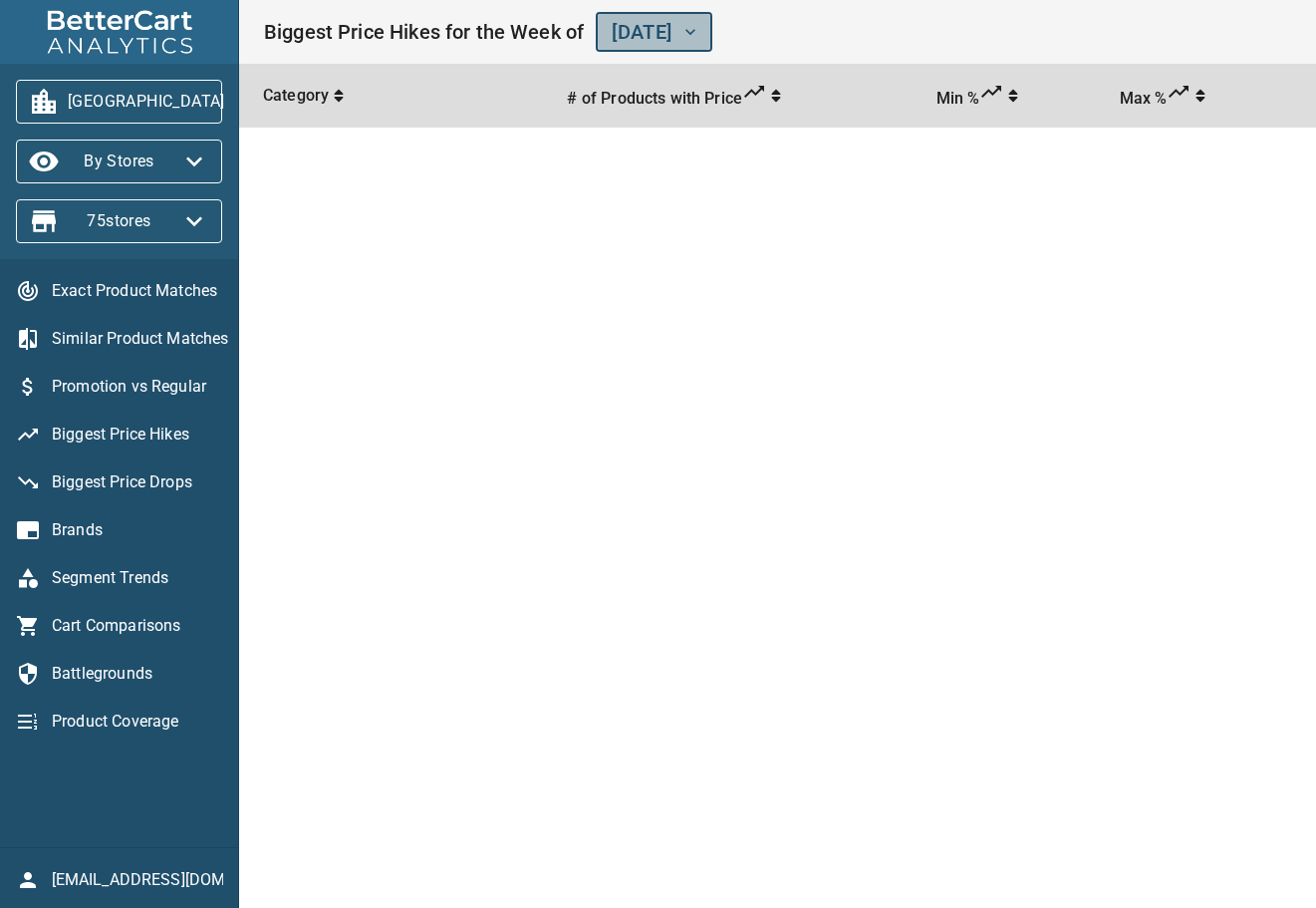 click on "[DATE]" at bounding box center (654, 32) 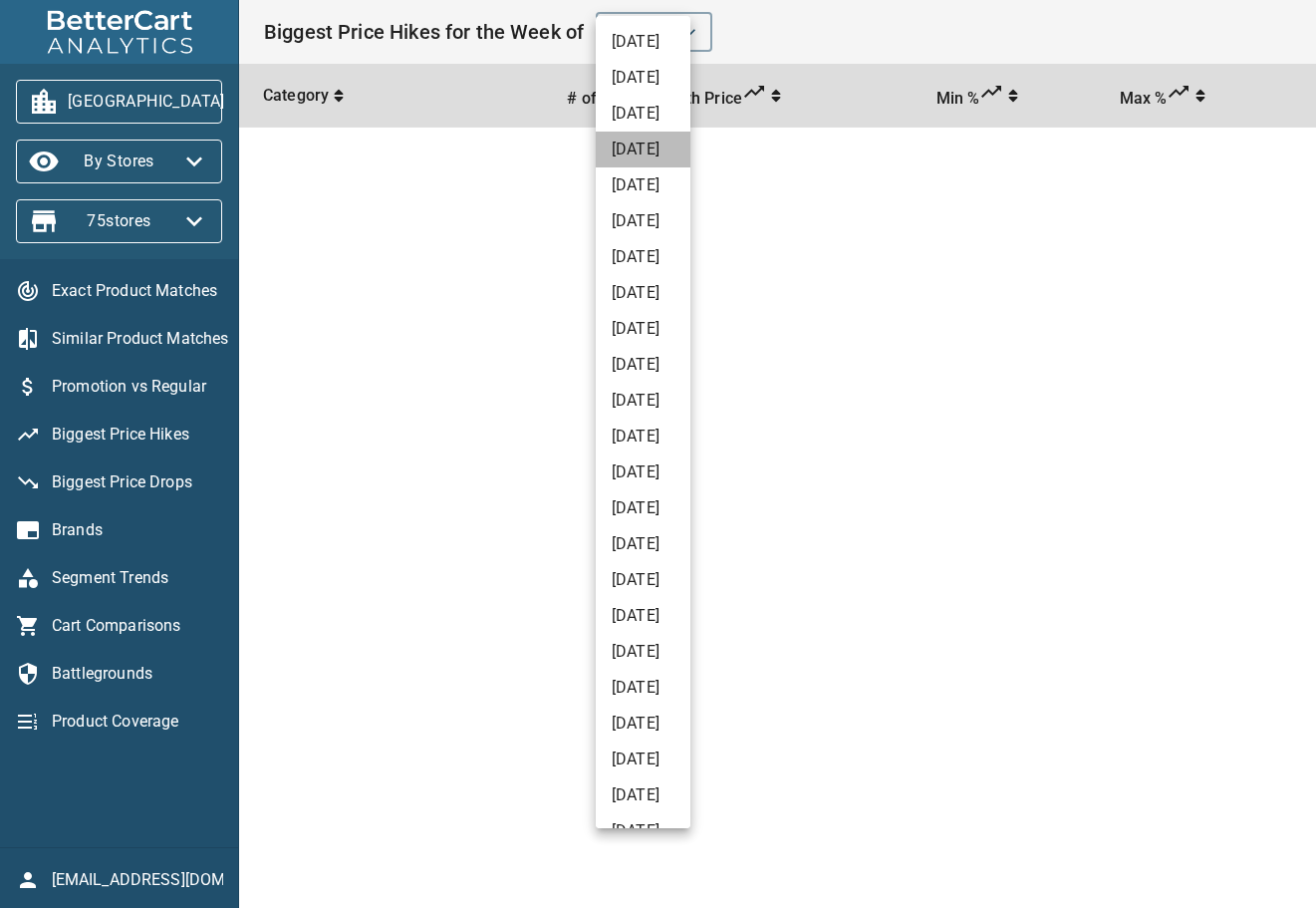 click on "[DATE]" at bounding box center [643, 150] 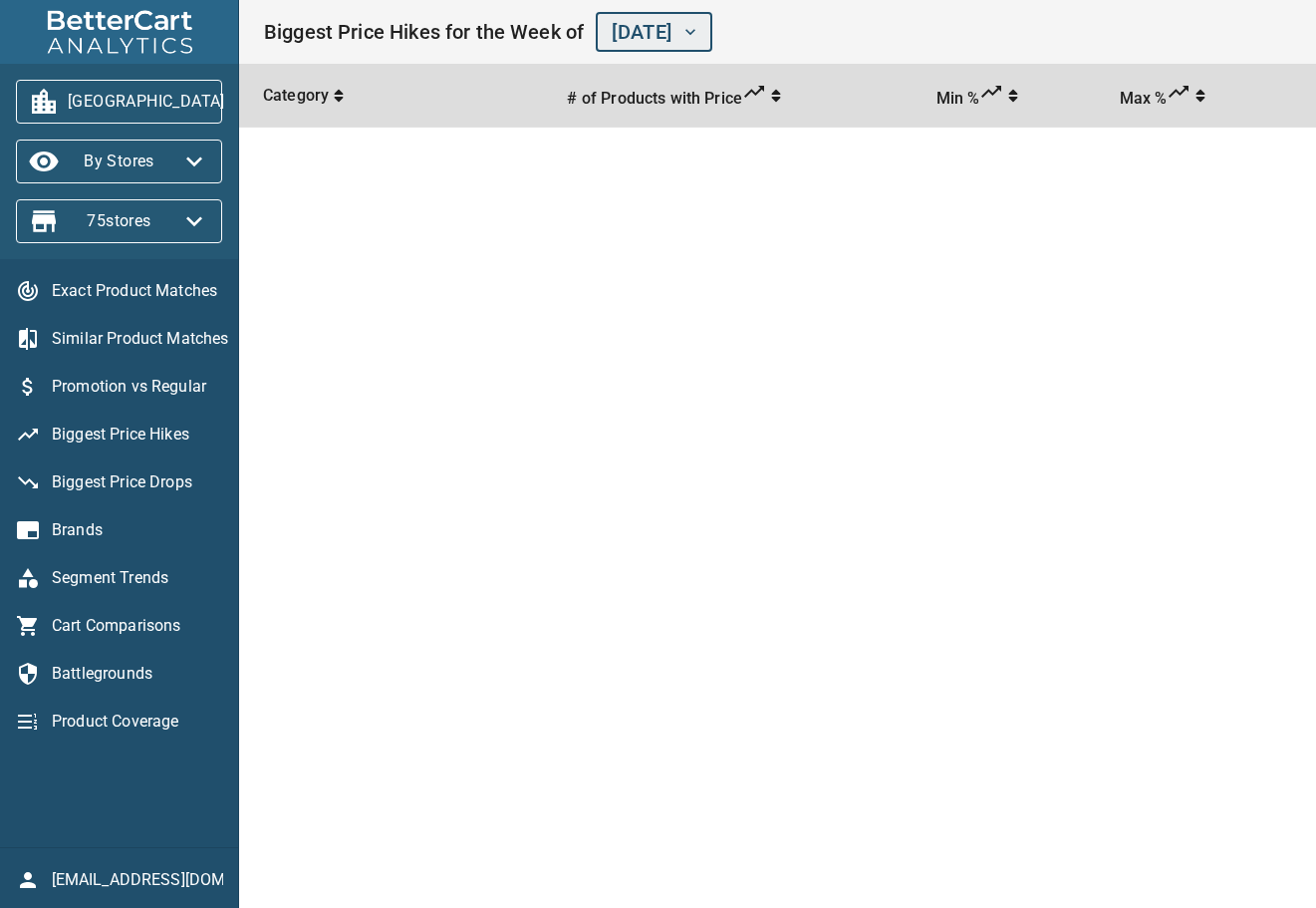 click on "[DATE]" at bounding box center [654, 32] 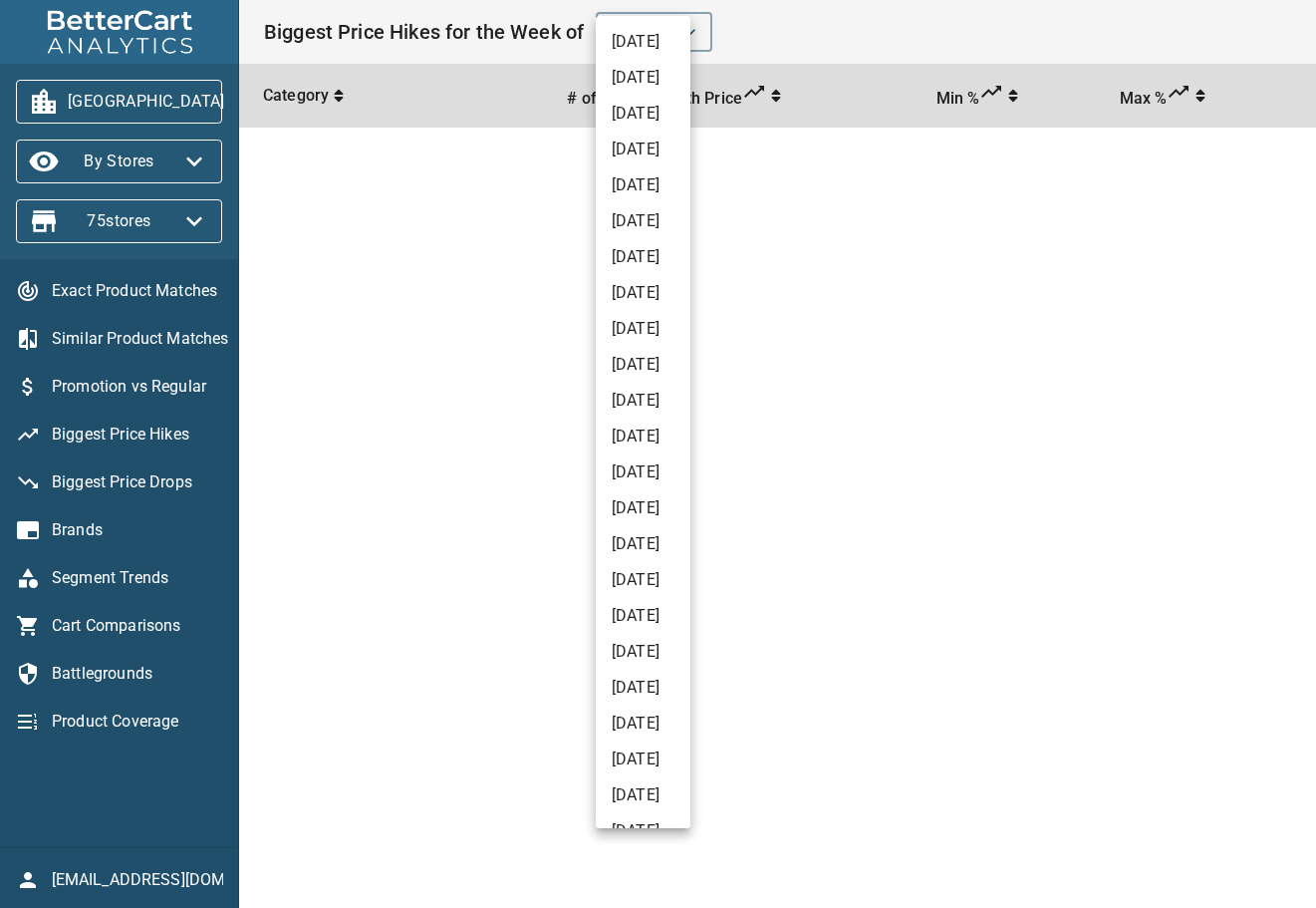 click on "[DATE]" at bounding box center (643, 185) 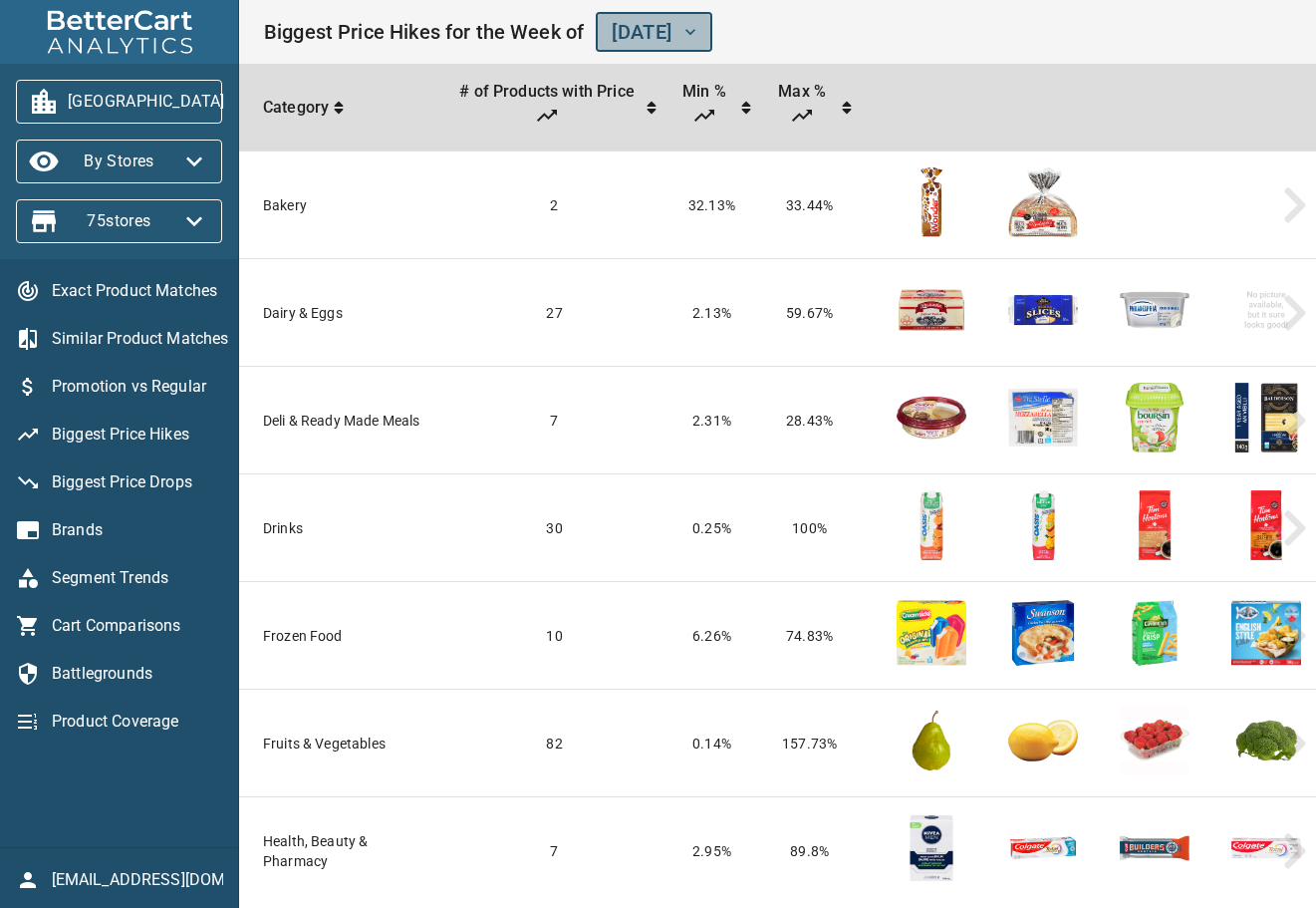 click on "[DATE]" at bounding box center [654, 32] 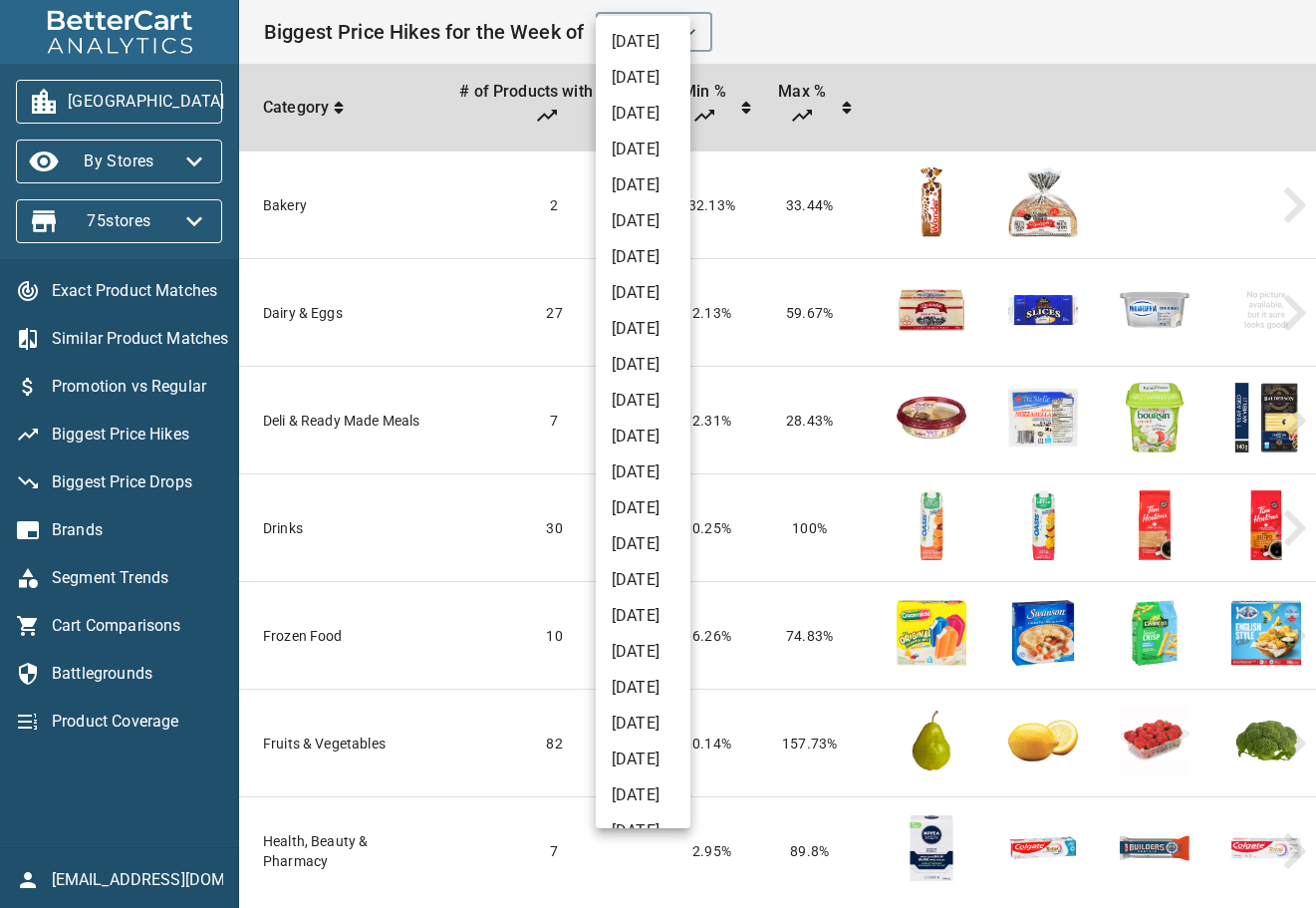 click on "[DATE]" at bounding box center (643, 221) 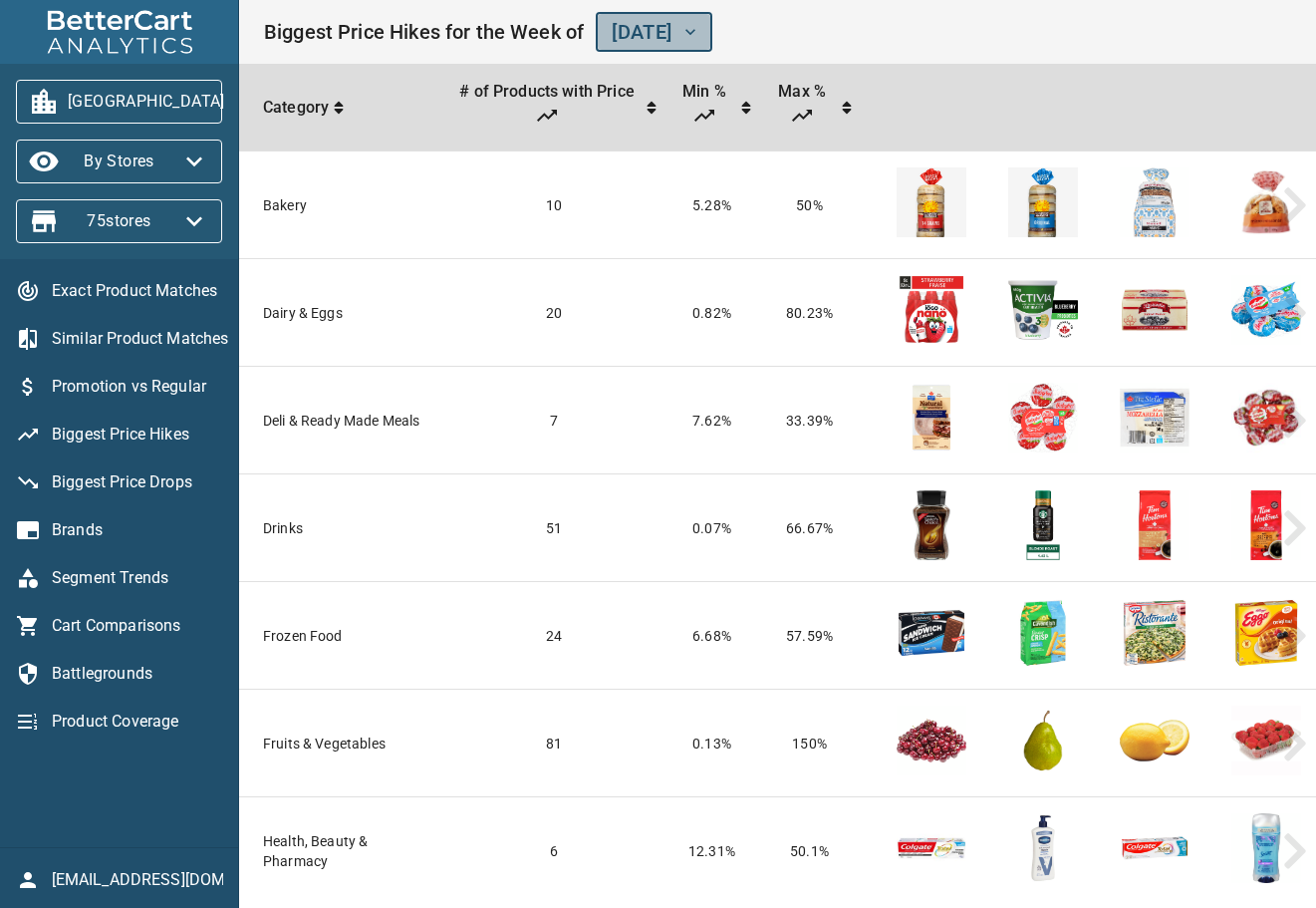 click on "[DATE]" at bounding box center (654, 32) 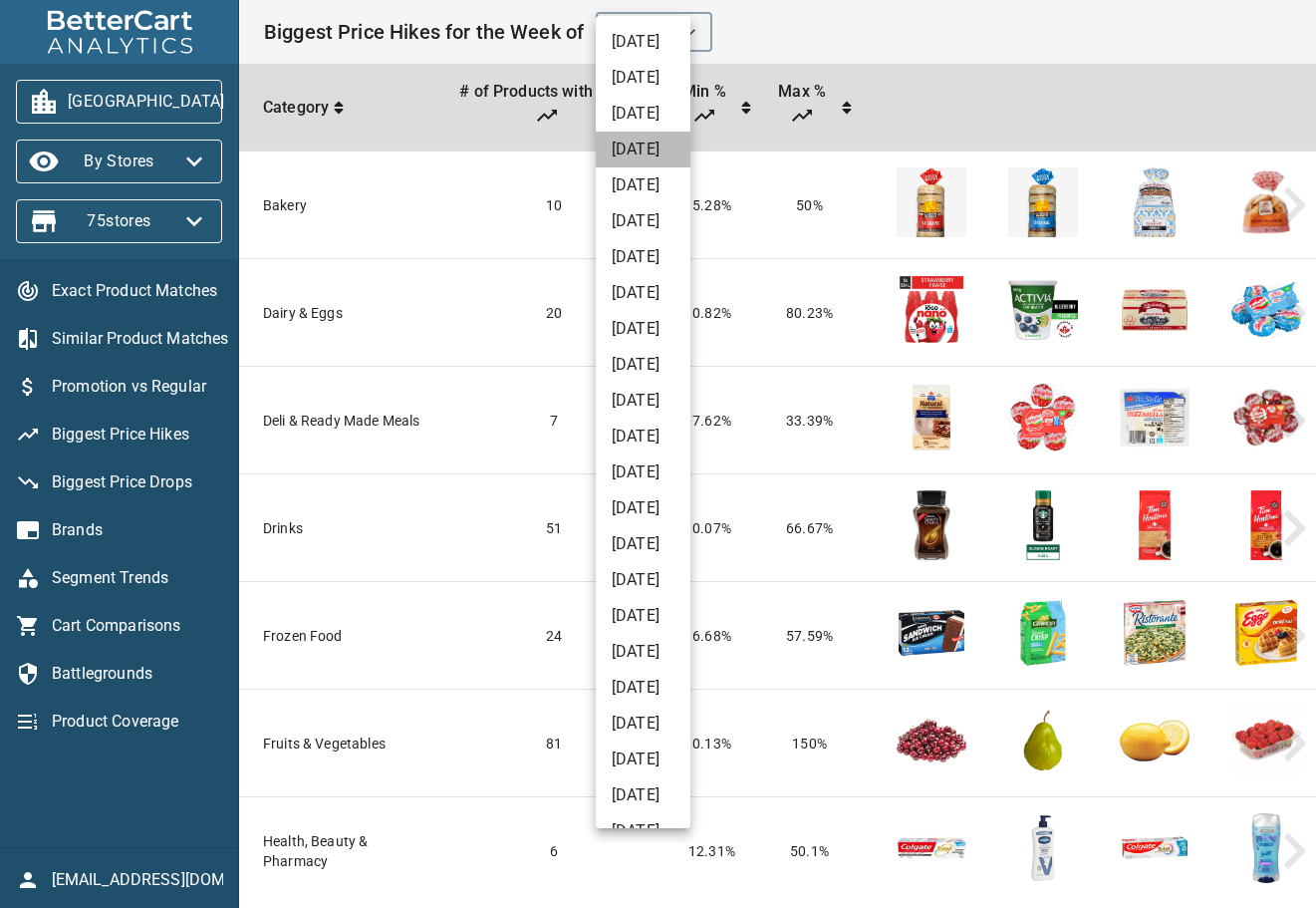click on "[DATE]" at bounding box center [643, 150] 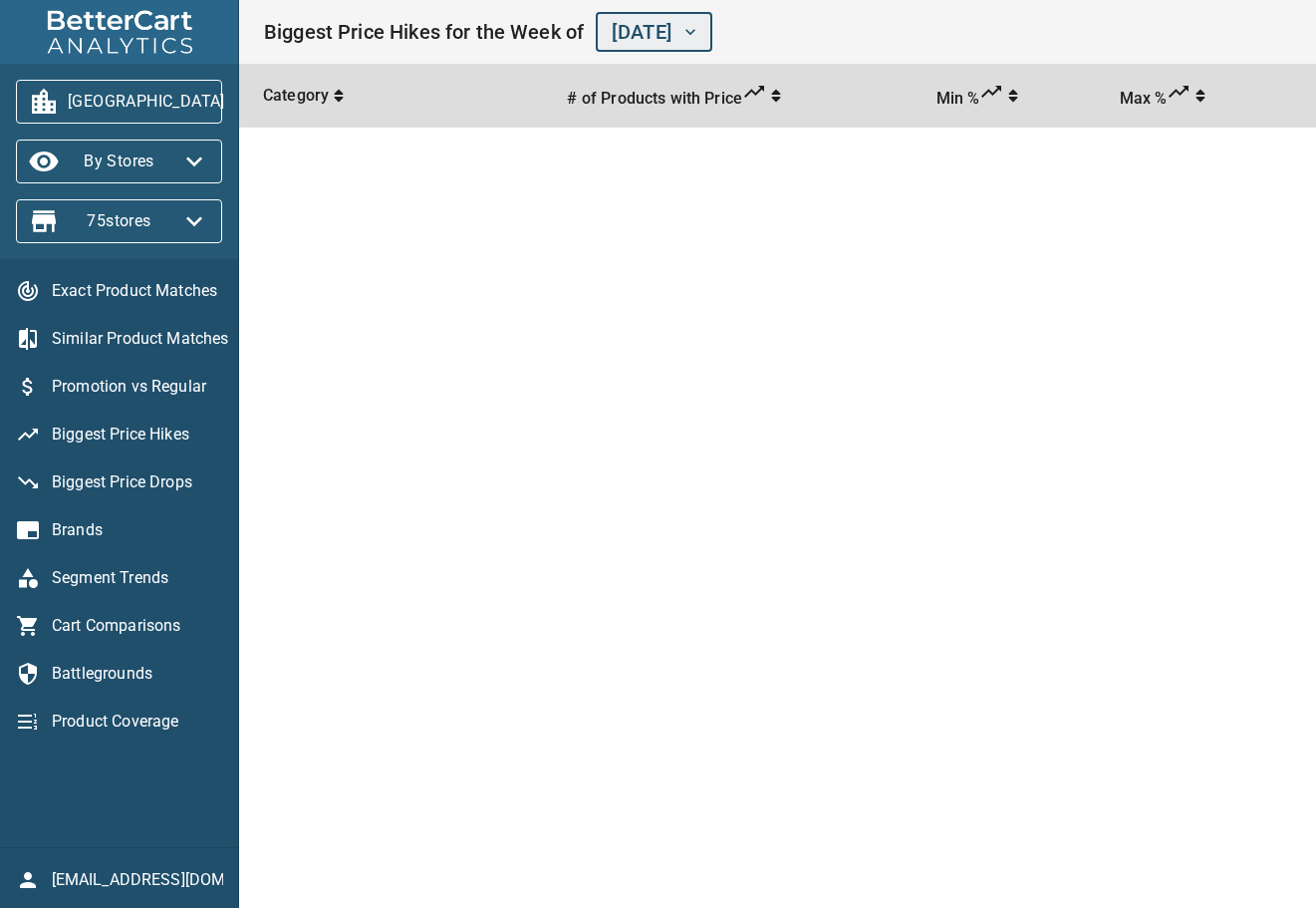 click on "[DATE]" at bounding box center [654, 32] 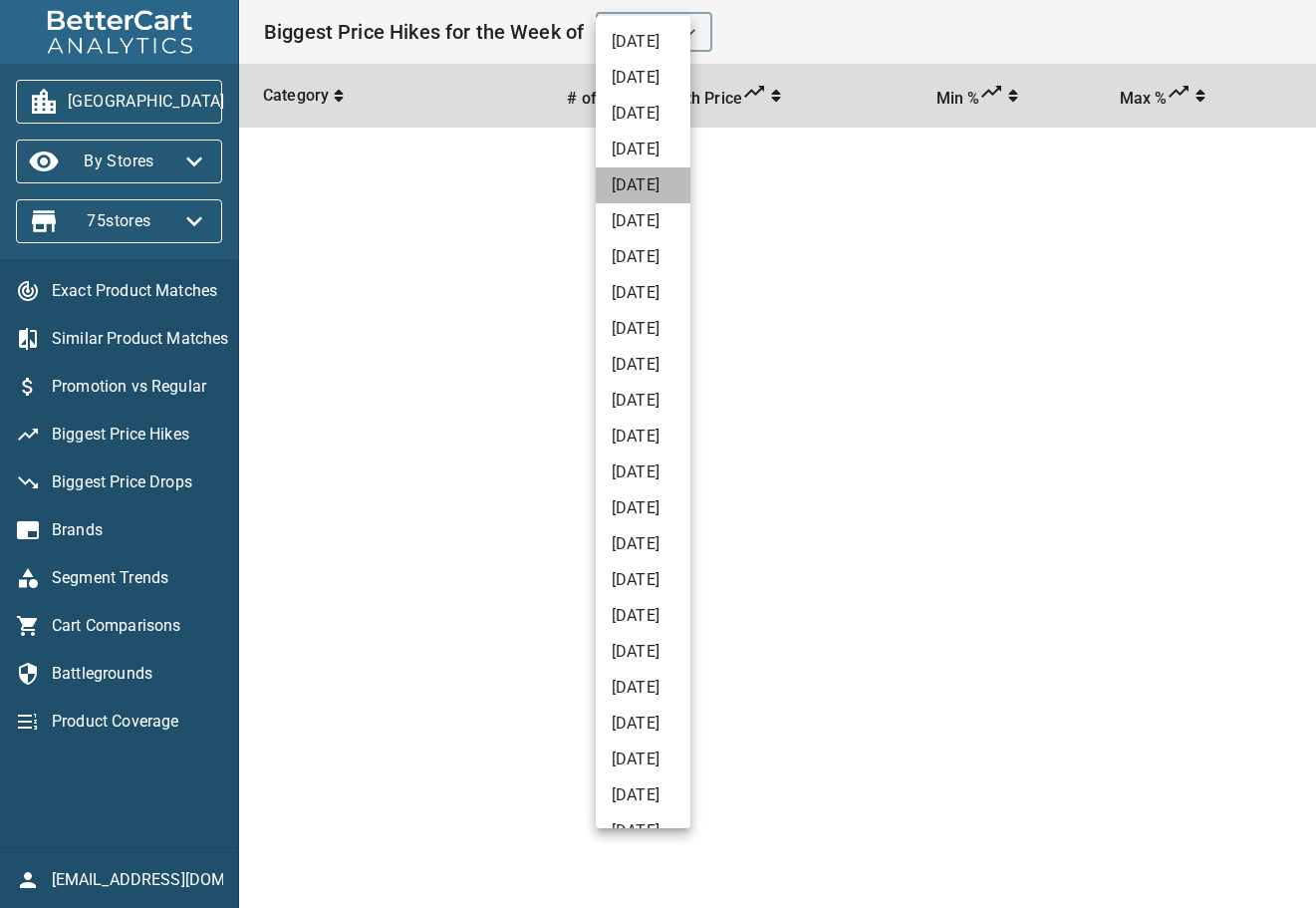 click on "[DATE]" at bounding box center (643, 185) 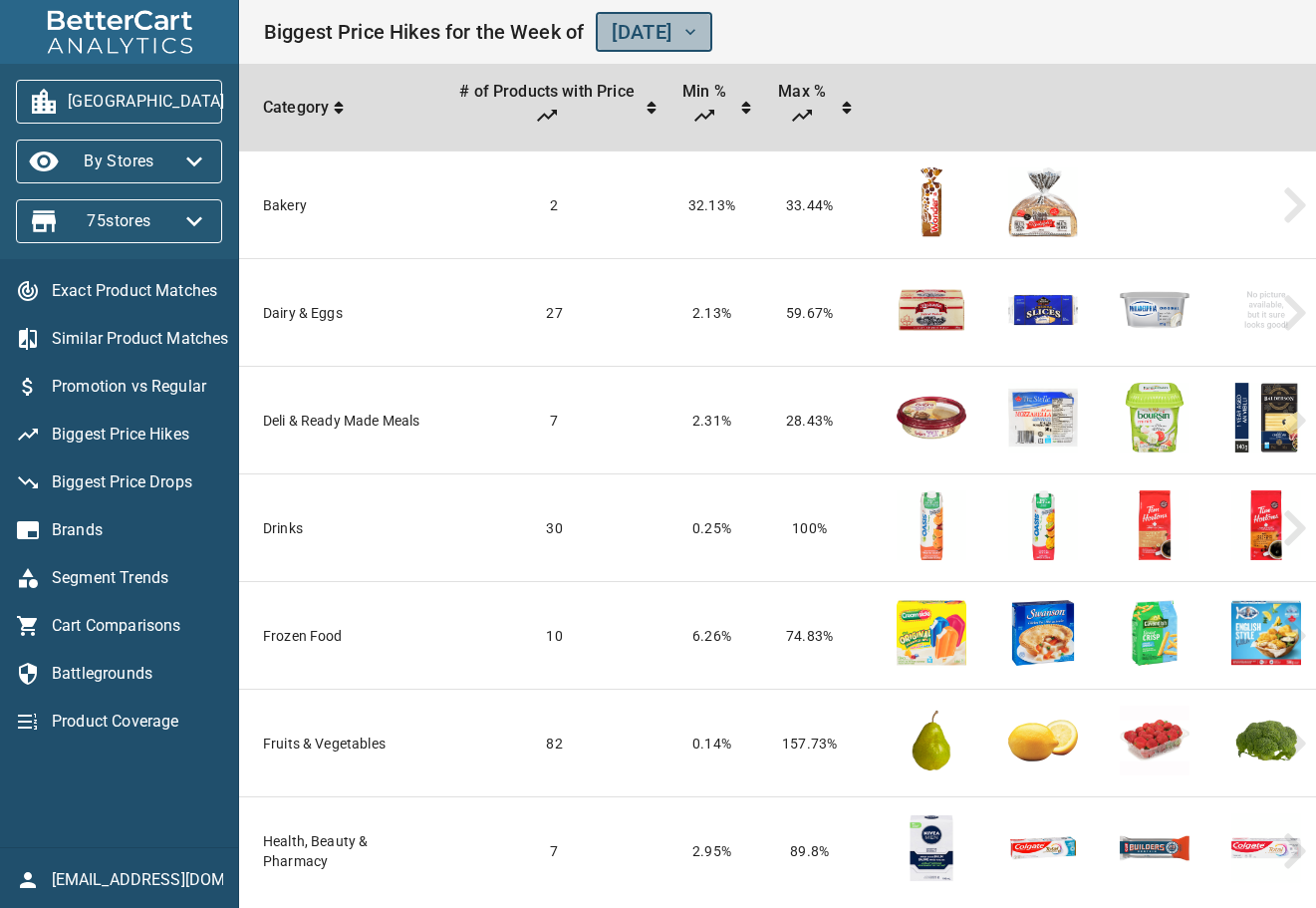 click on "[DATE]" at bounding box center [654, 32] 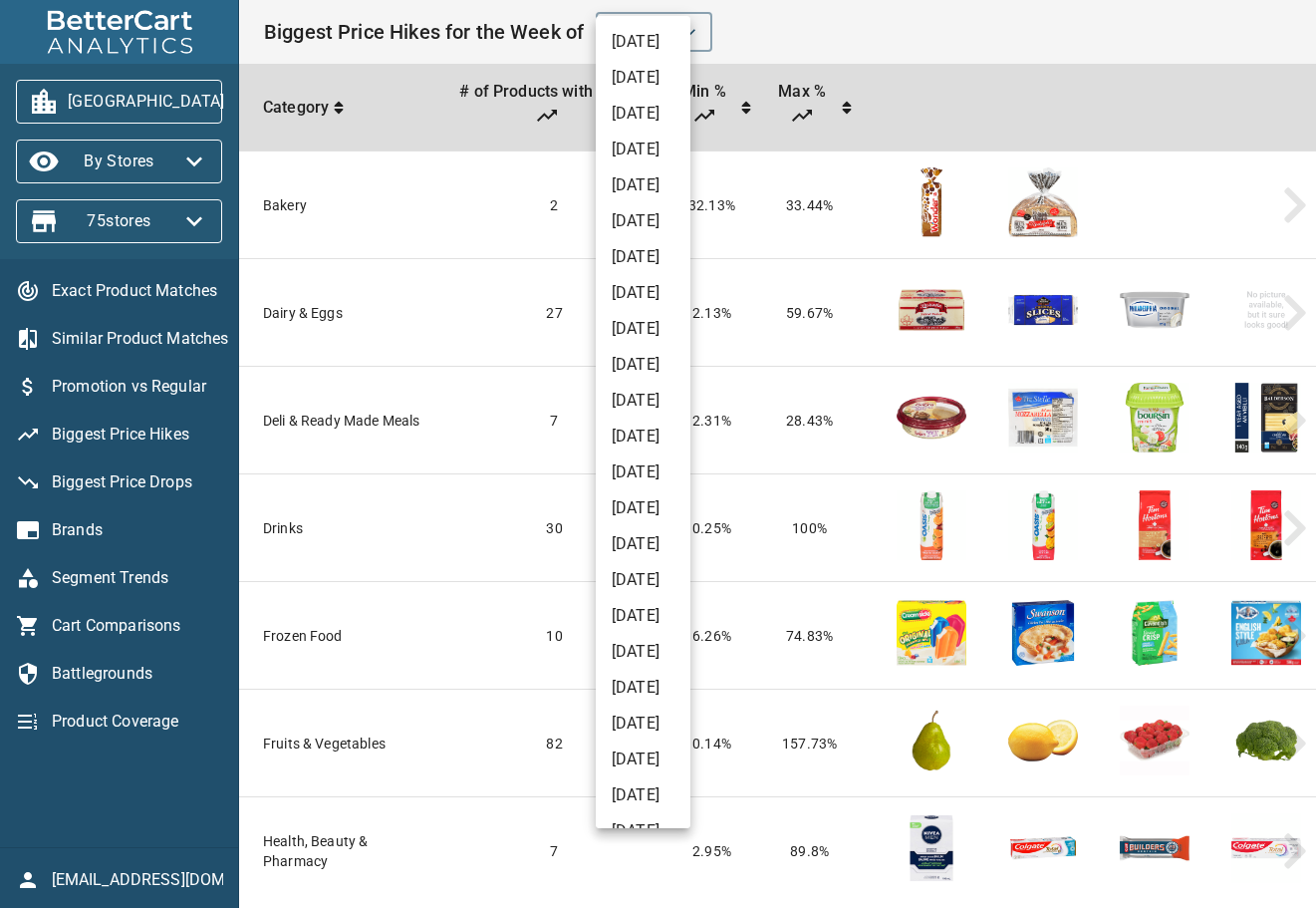 click on "[DATE]" at bounding box center (643, 114) 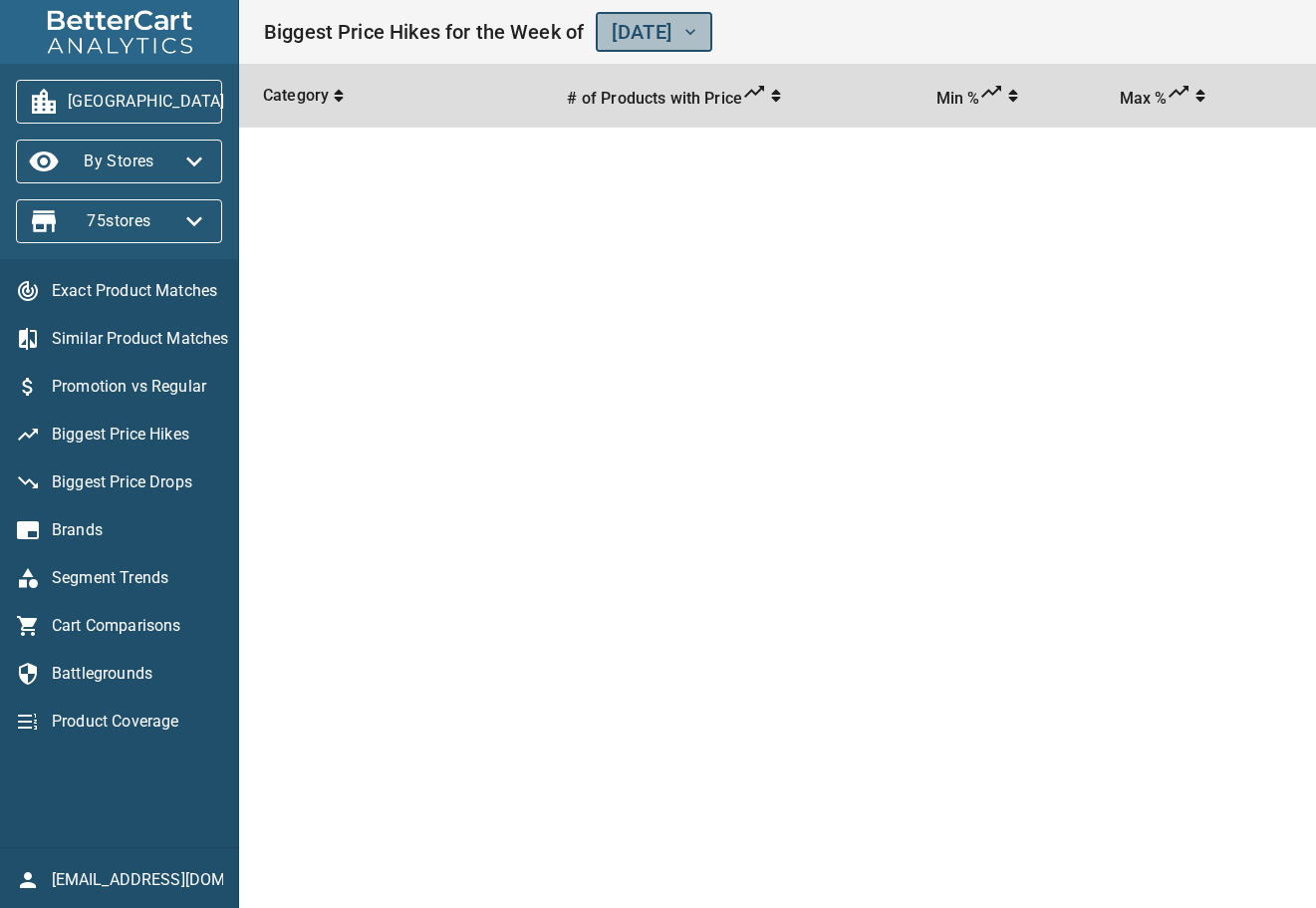 click on "[DATE]" at bounding box center (654, 32) 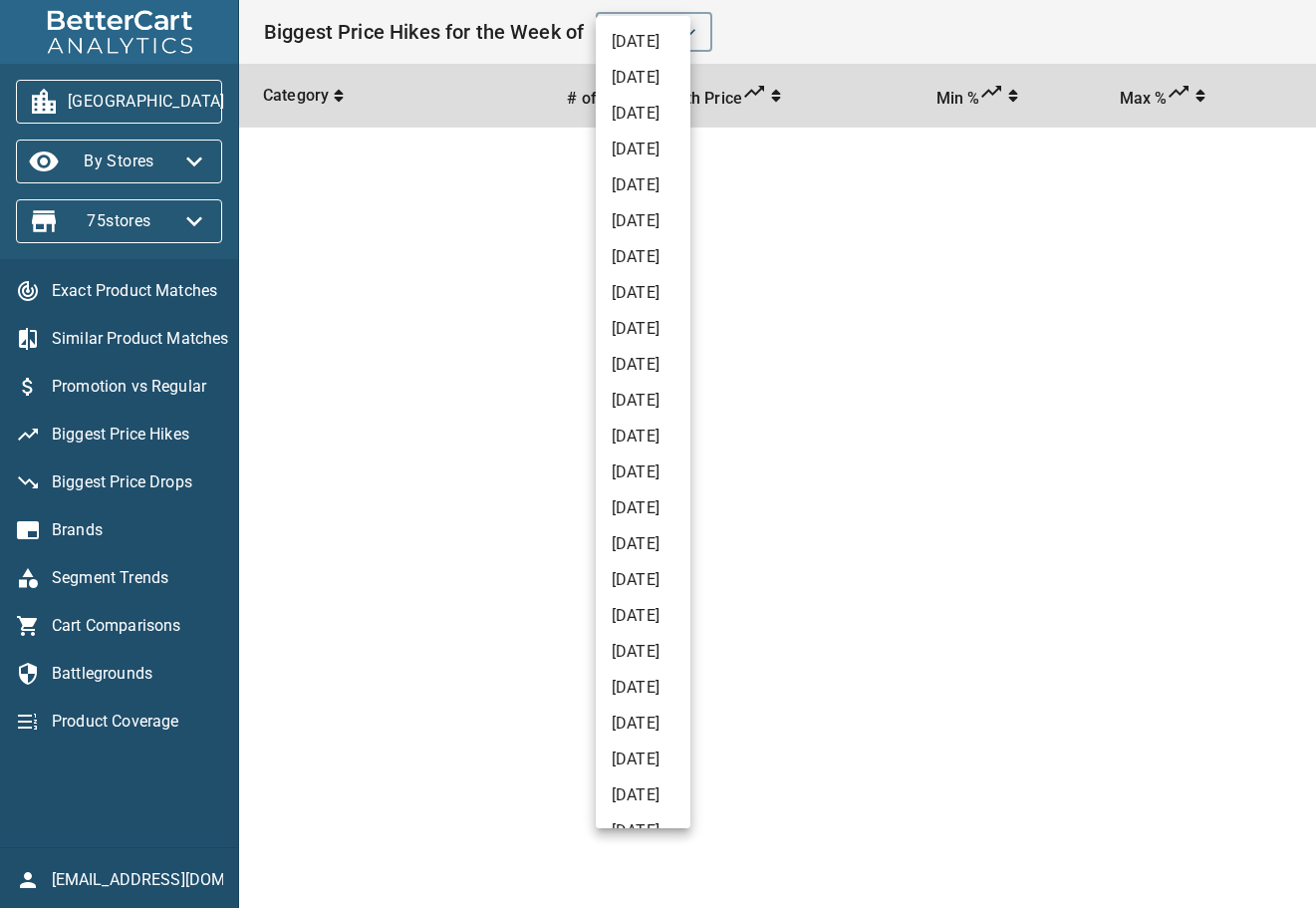 click on "[DATE]" at bounding box center [643, 185] 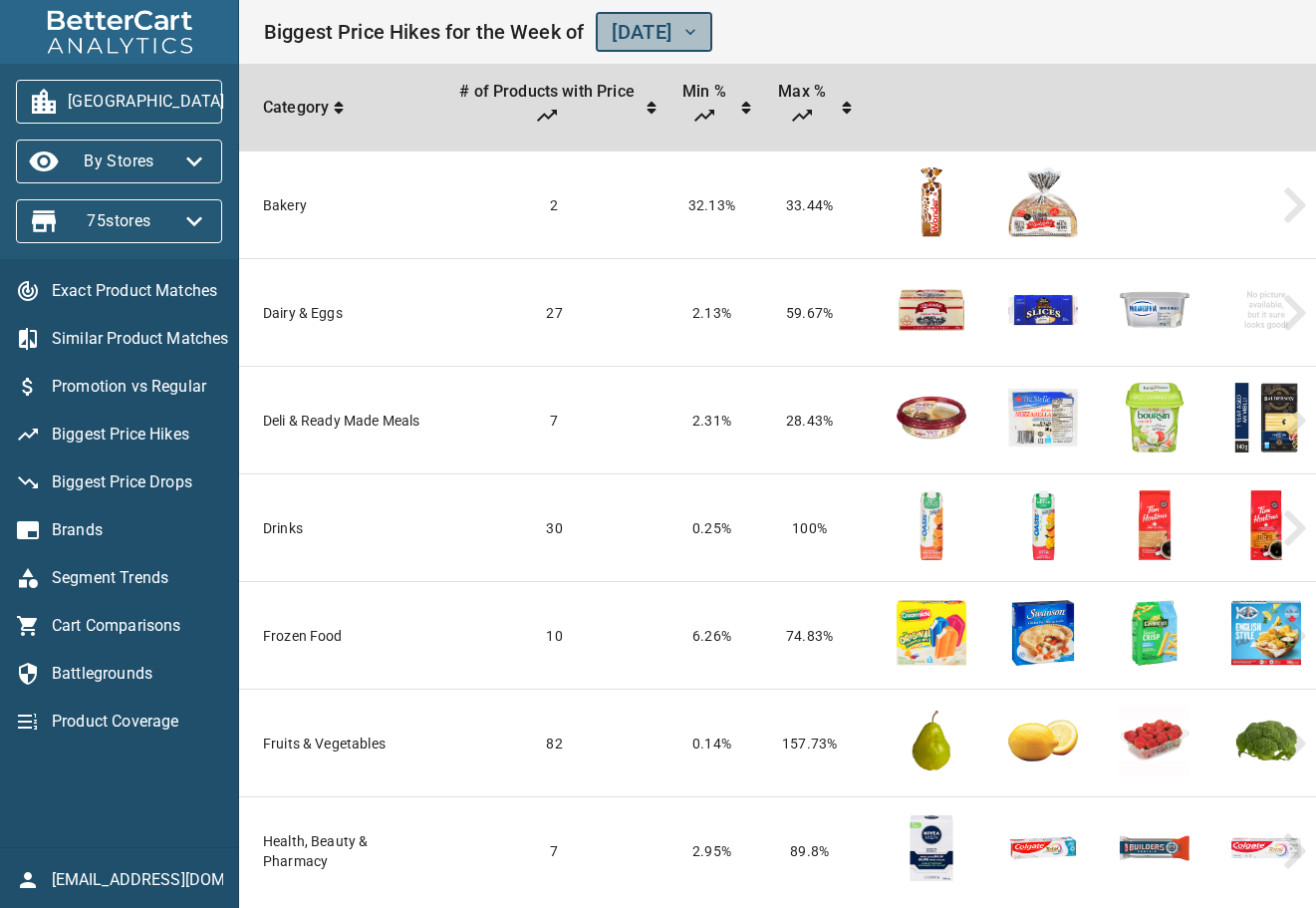 click on "[DATE]" at bounding box center (654, 32) 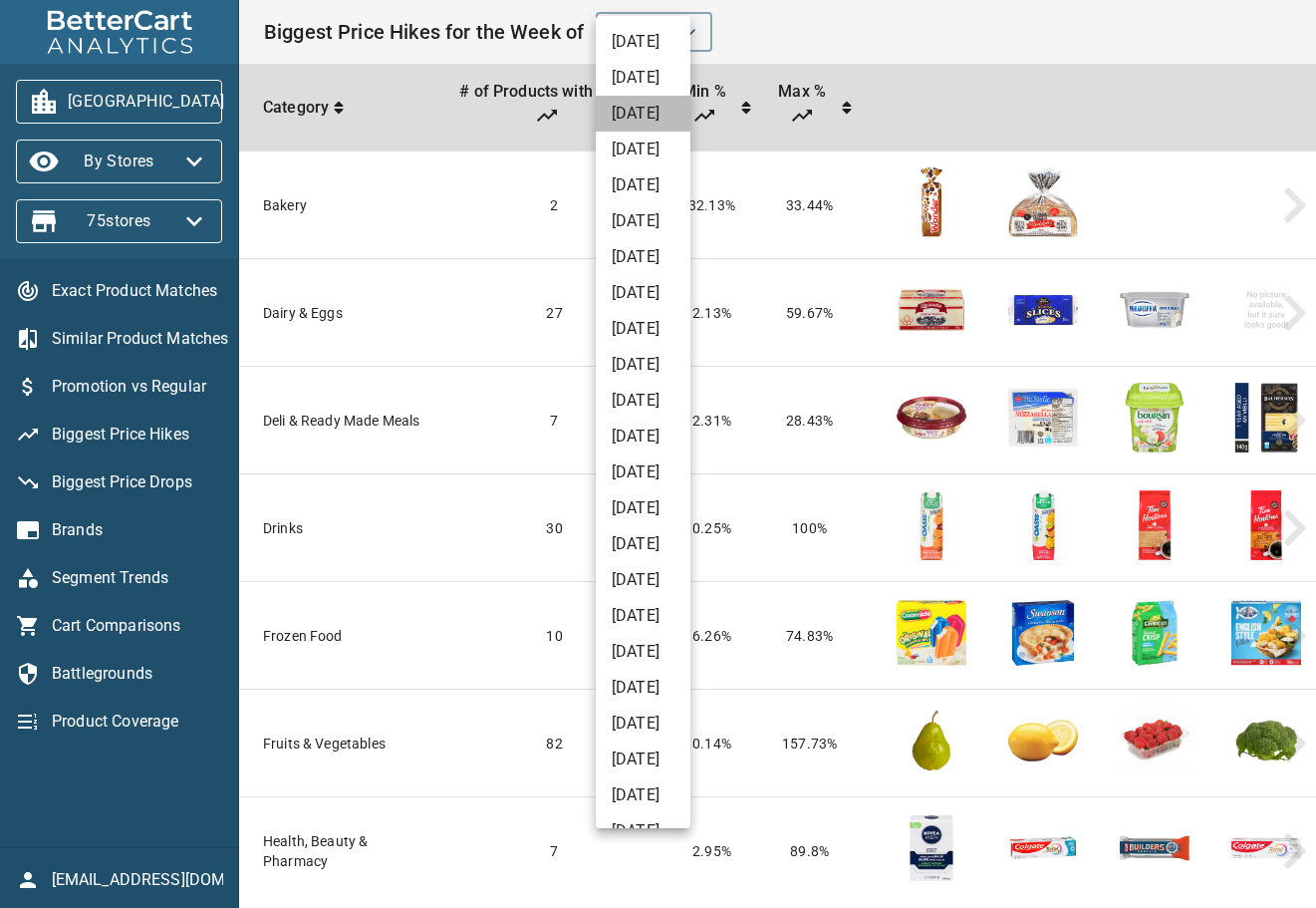 click on "[DATE]" at bounding box center [643, 114] 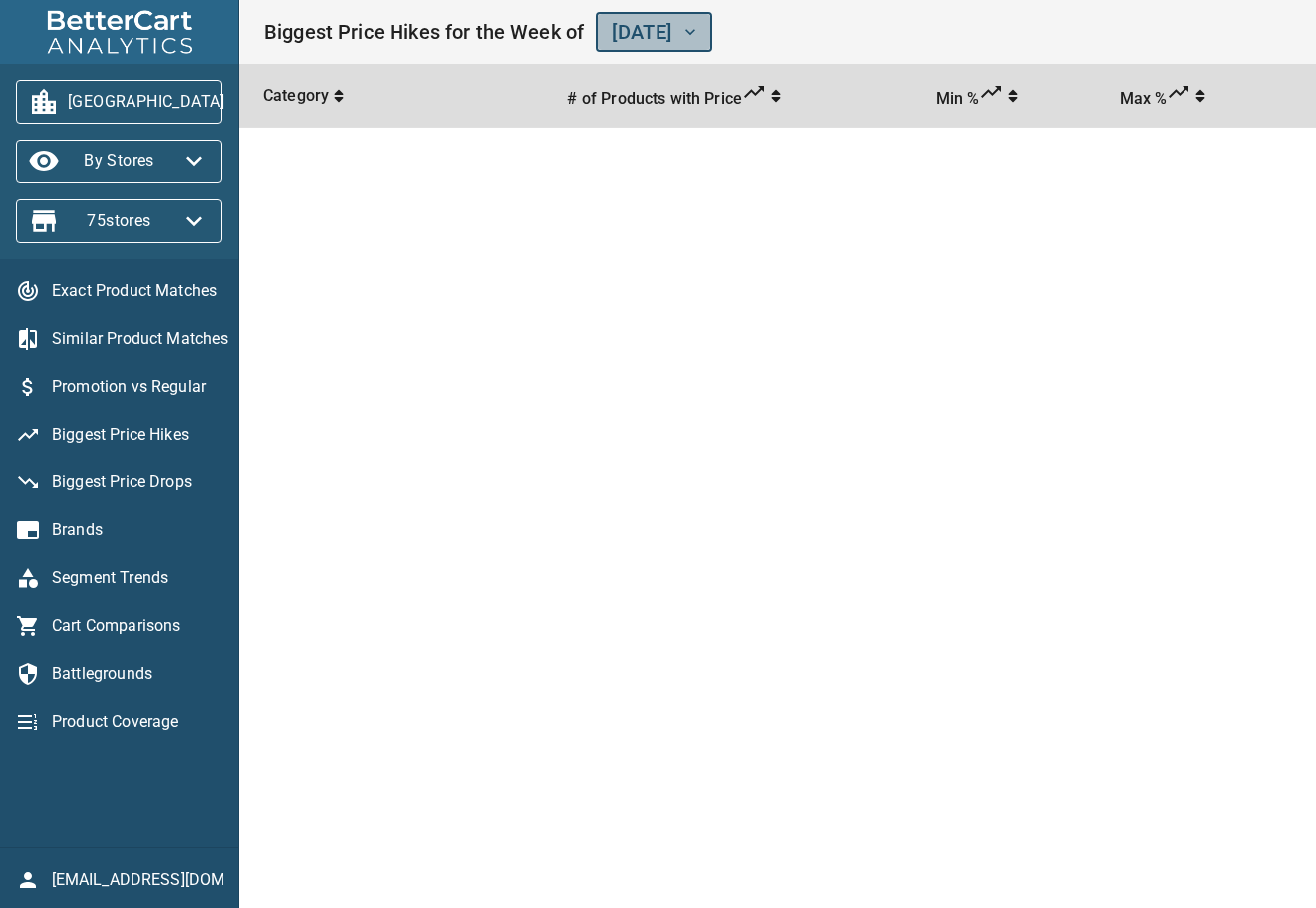 click on "[DATE]" at bounding box center [654, 32] 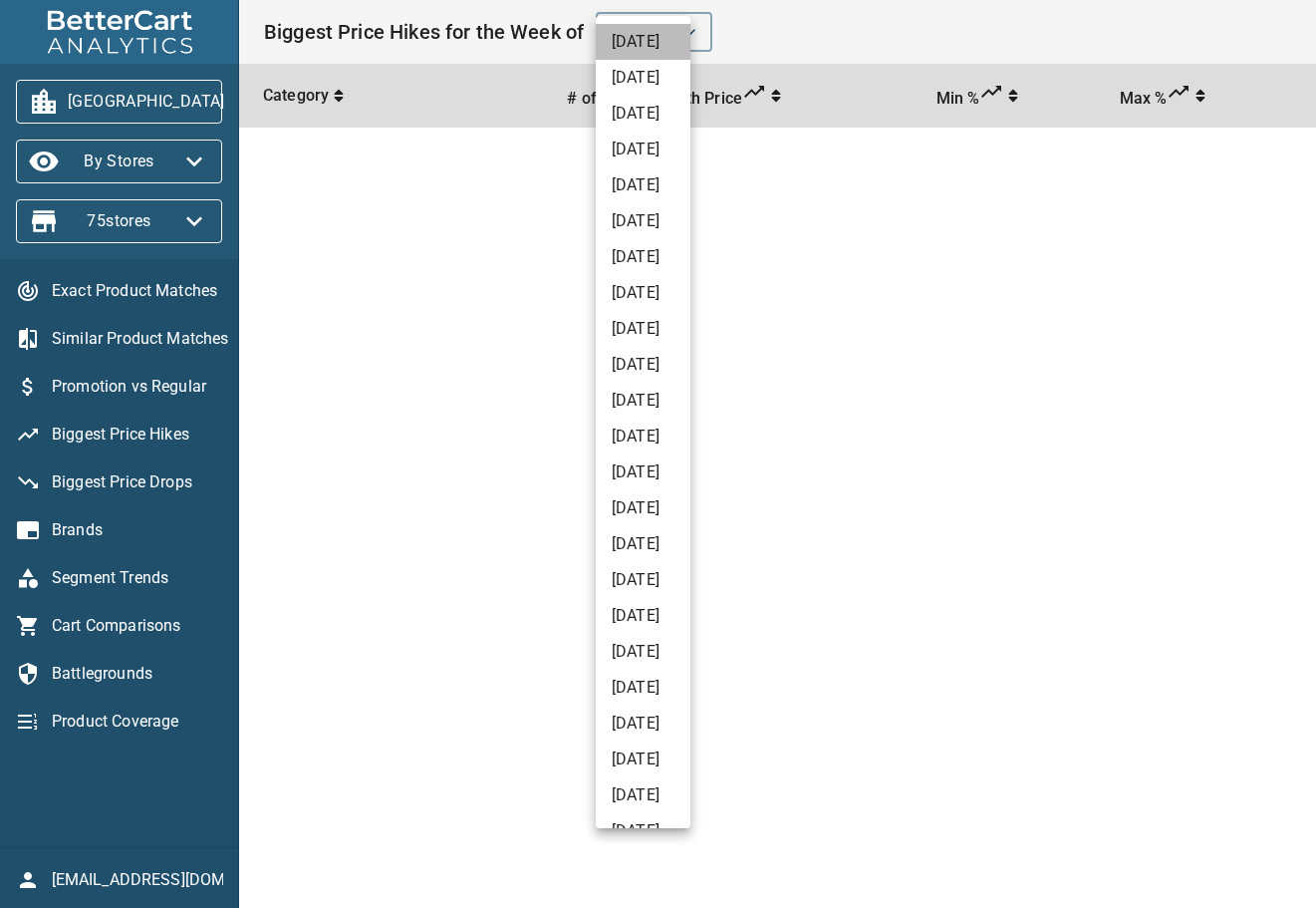 click on "[DATE]" at bounding box center [643, 42] 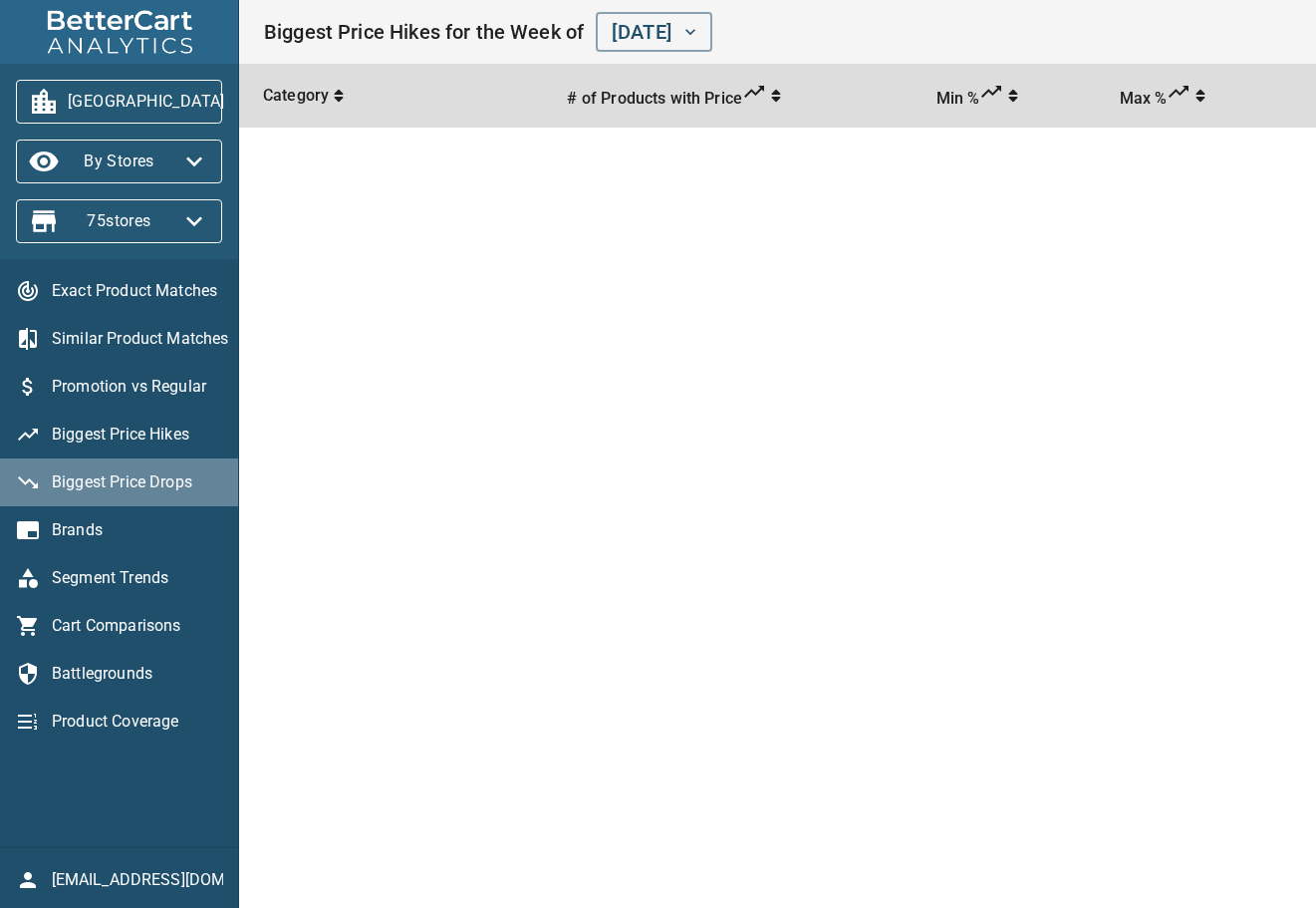 click on "Biggest Price Drops" at bounding box center (136, 482) 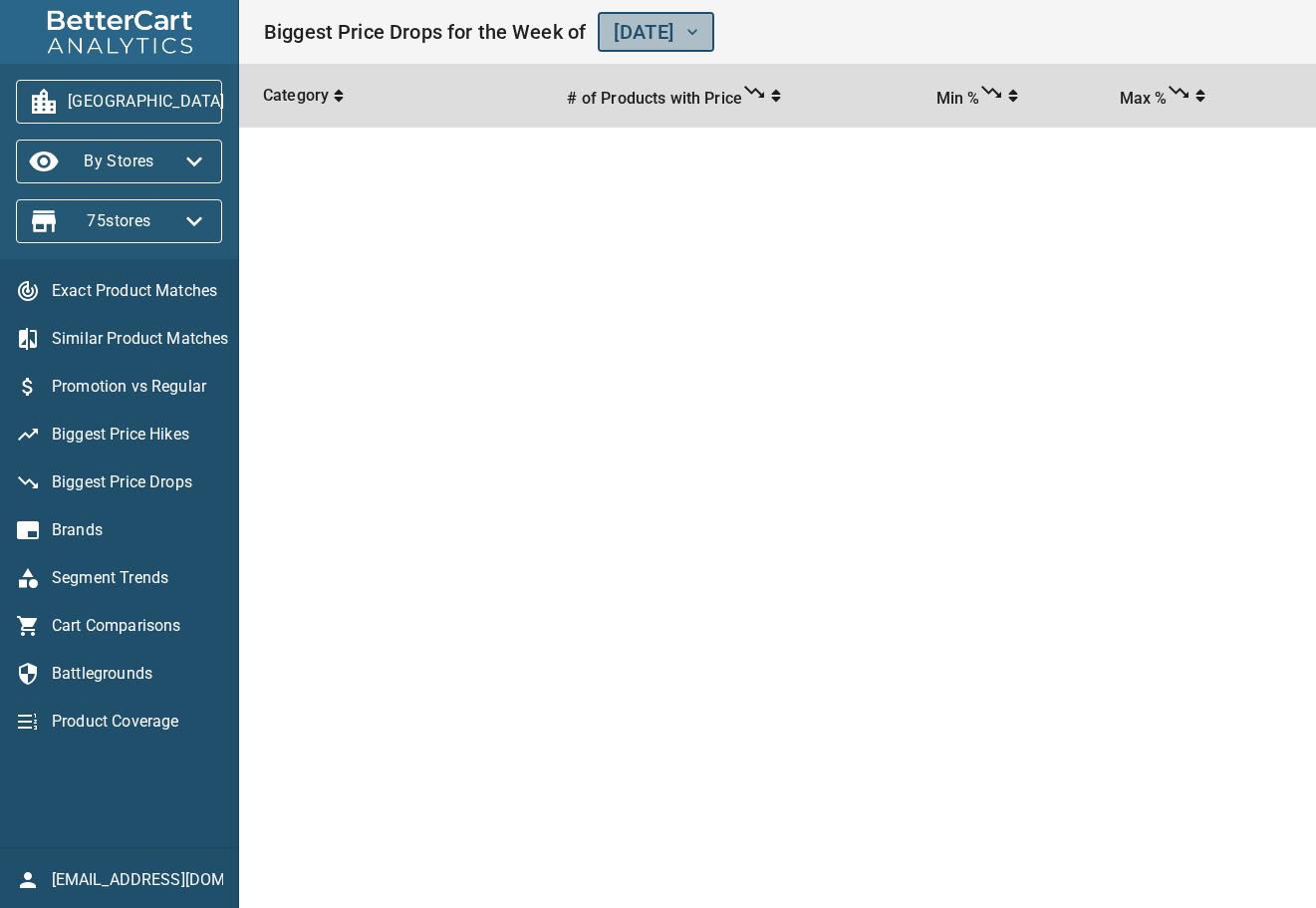 click on "[DATE]" at bounding box center (656, 32) 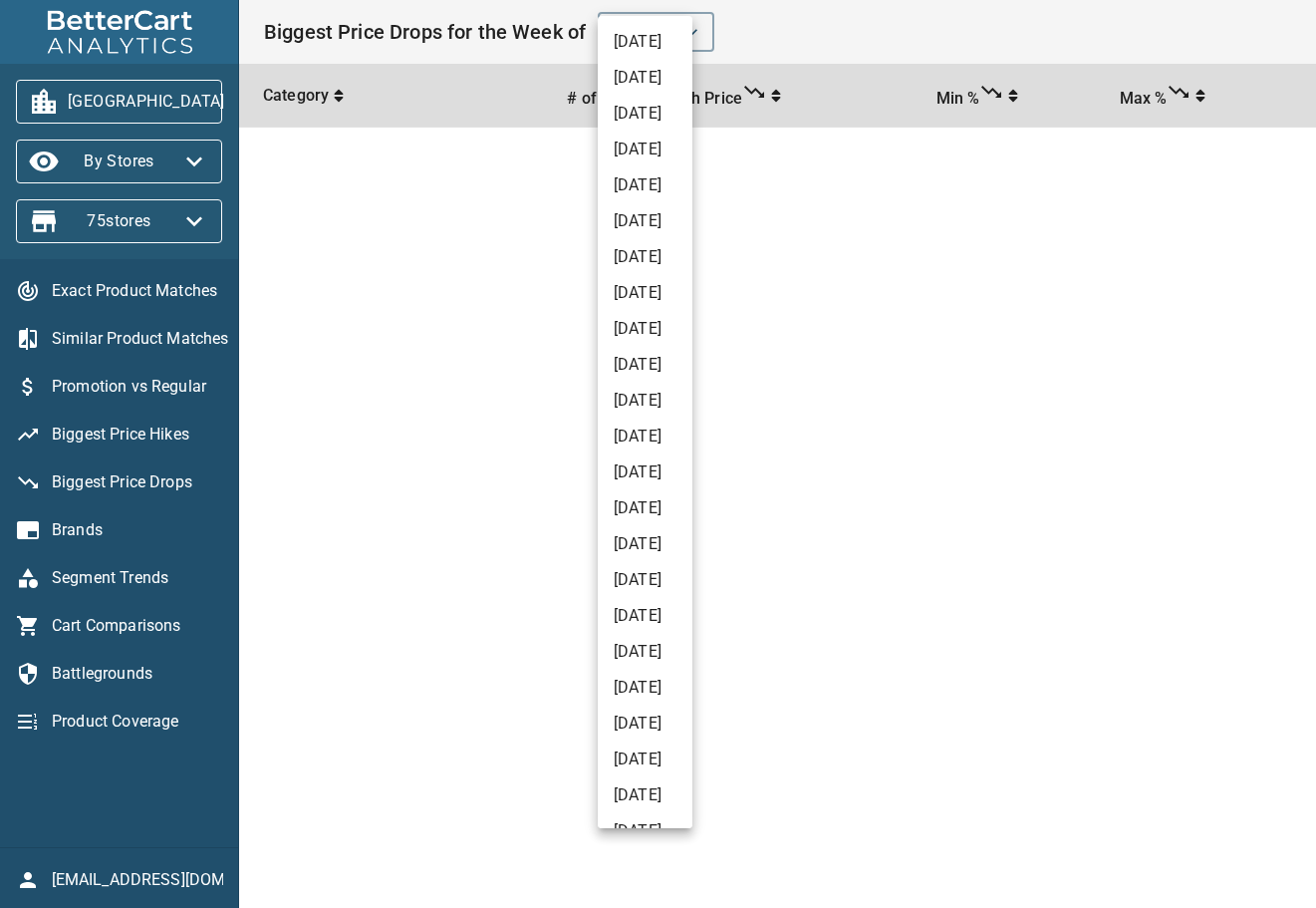 click on "[DATE]" at bounding box center [645, 78] 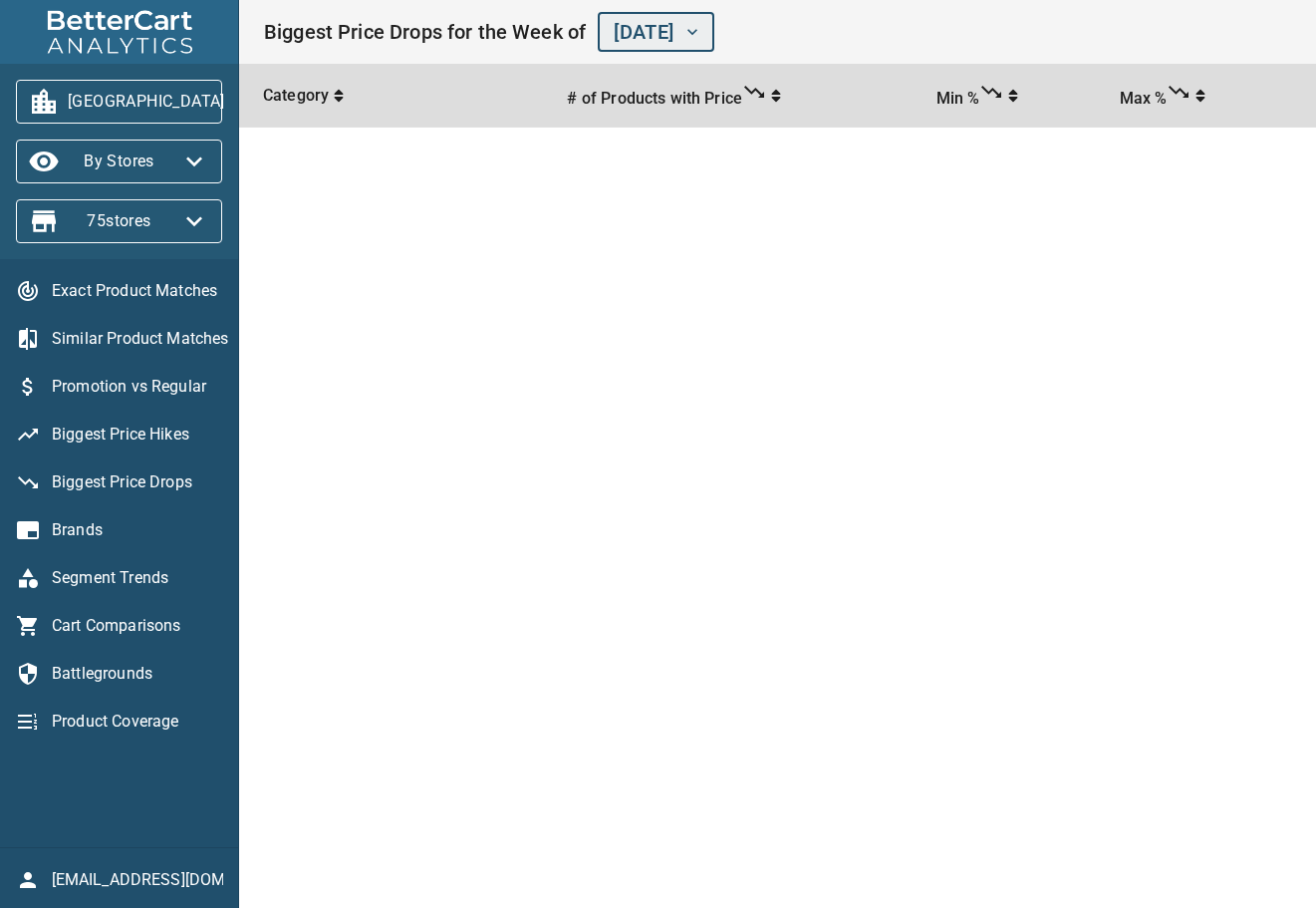 click on "[DATE]" at bounding box center [656, 32] 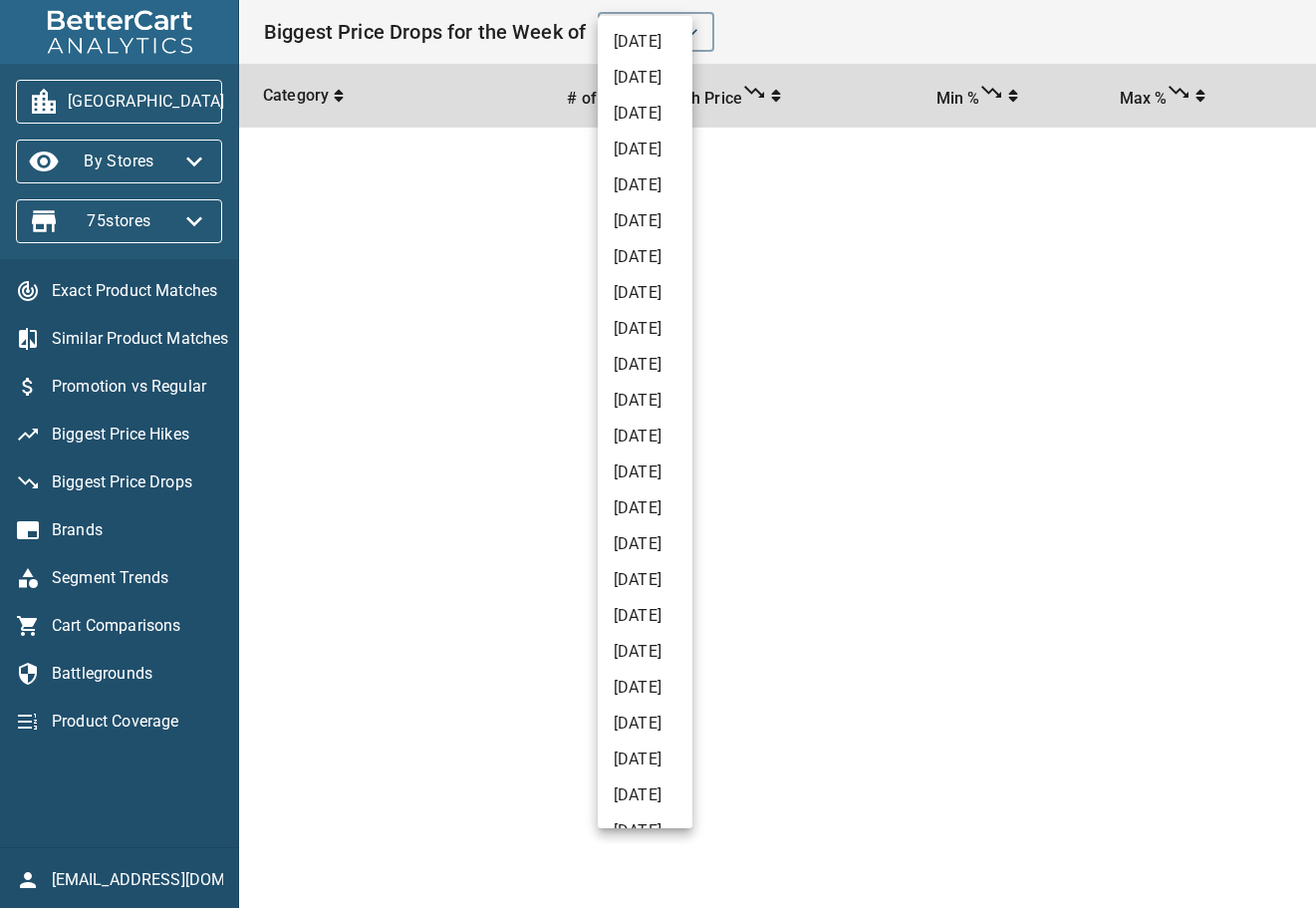 click on "[DATE]" at bounding box center [645, 114] 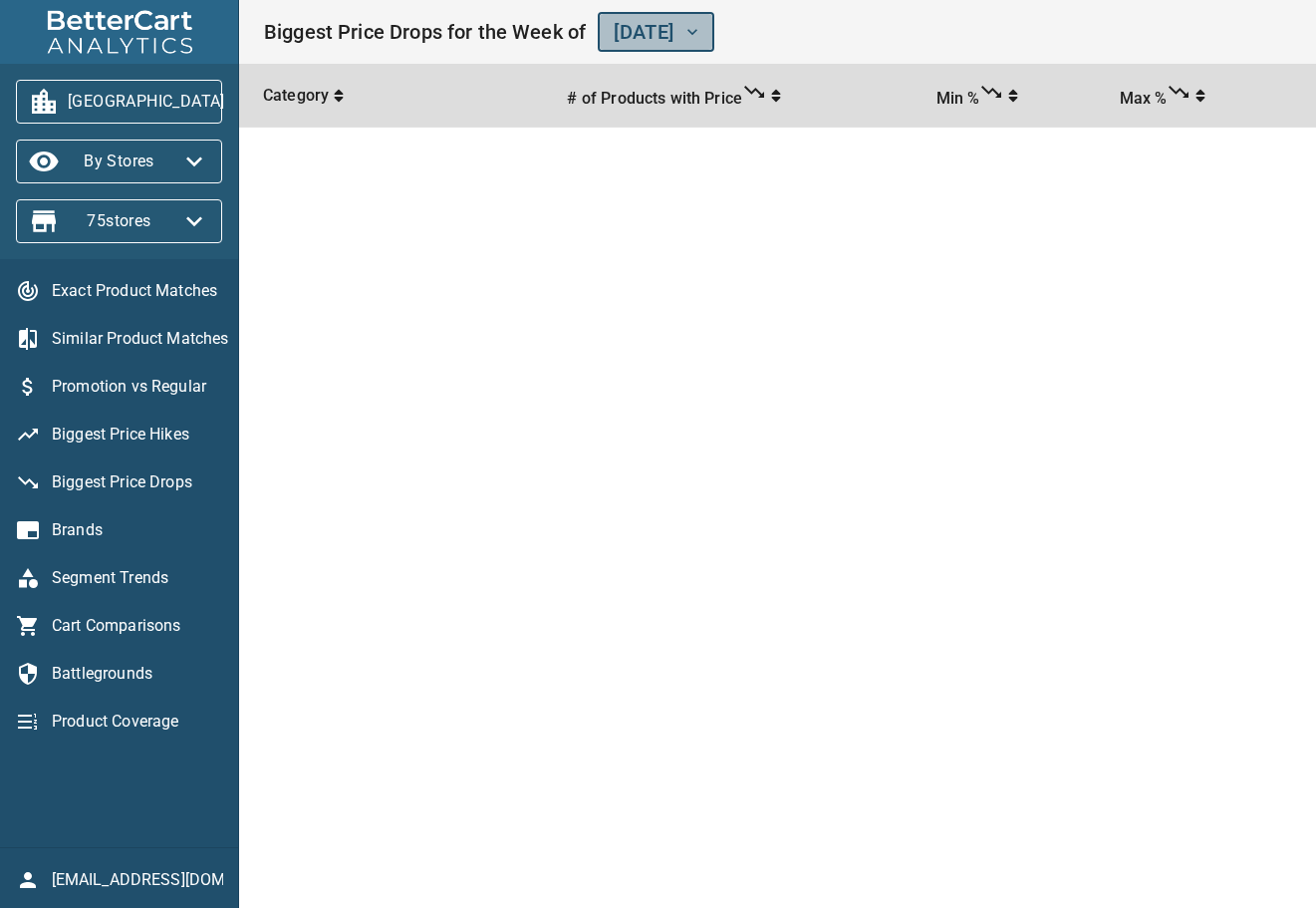 click on "[DATE]" at bounding box center [656, 32] 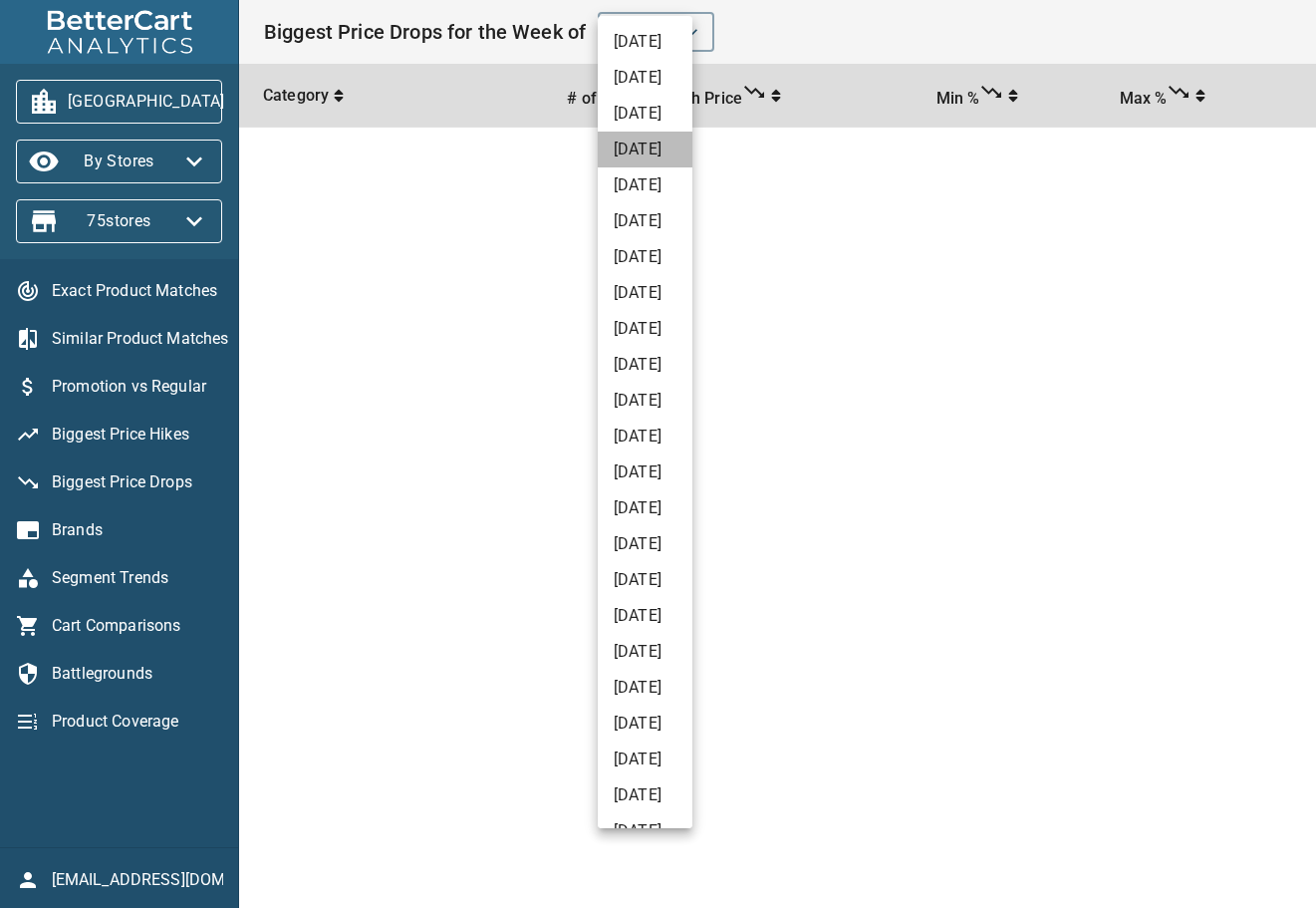 click on "[DATE]" at bounding box center (645, 150) 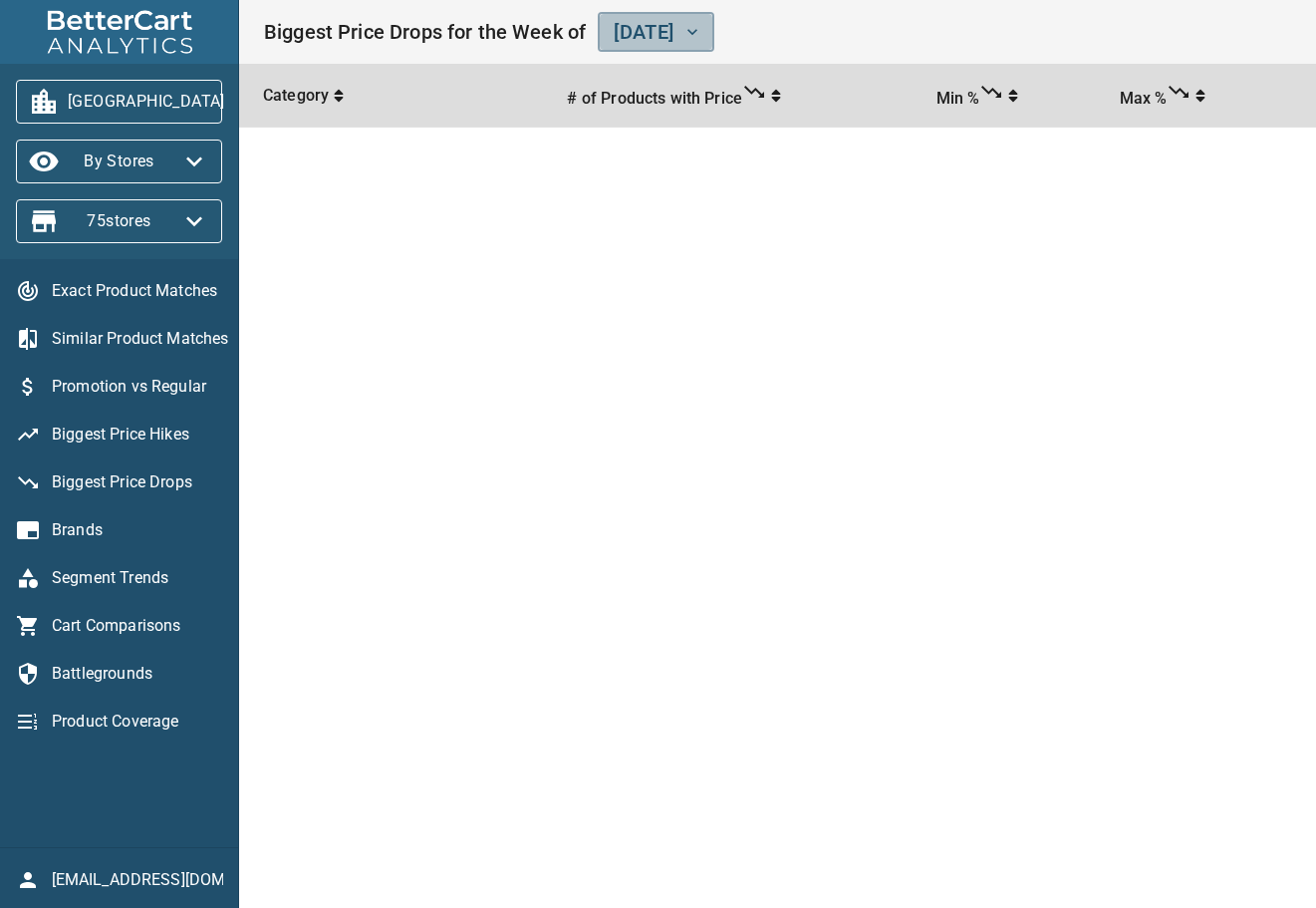 click on "[DATE]" at bounding box center [656, 32] 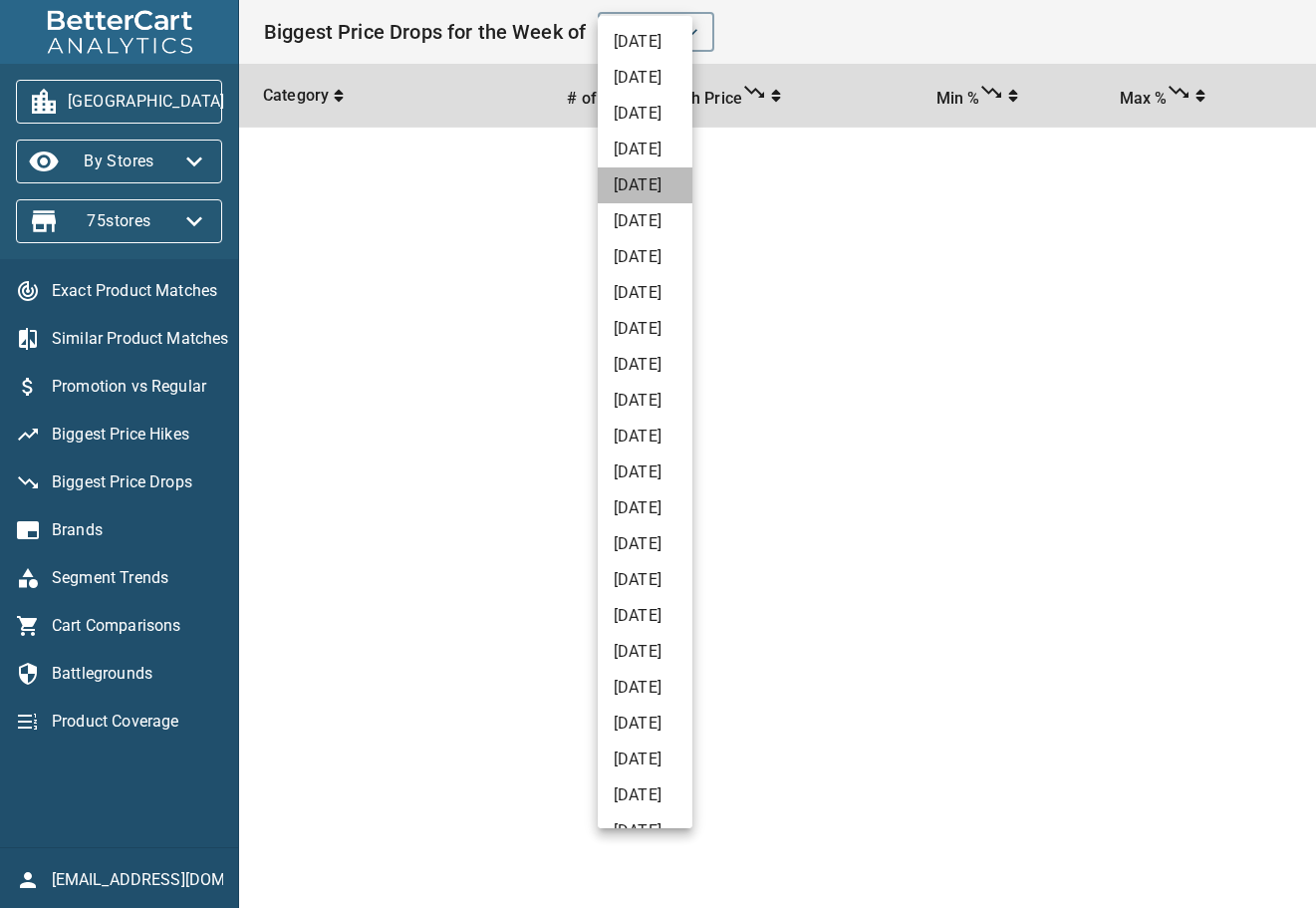 click on "[DATE]" at bounding box center [645, 185] 